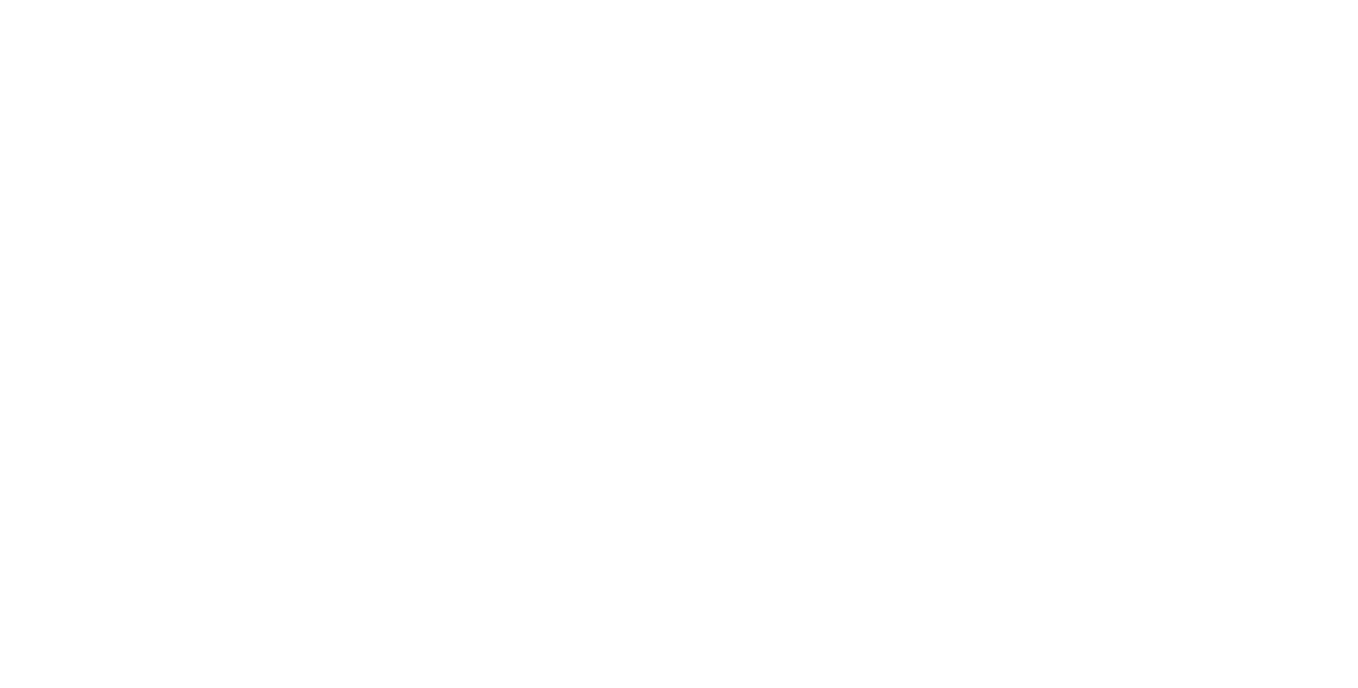 scroll, scrollTop: 0, scrollLeft: 0, axis: both 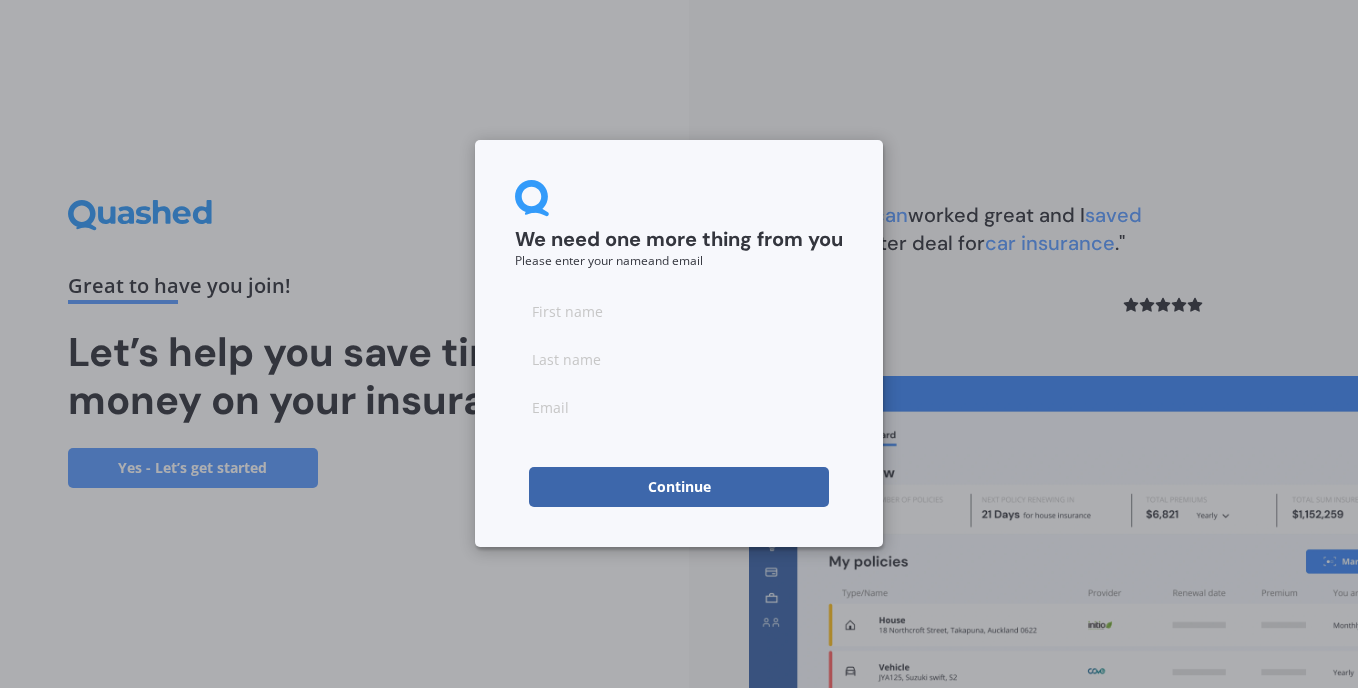 click at bounding box center (679, 311) 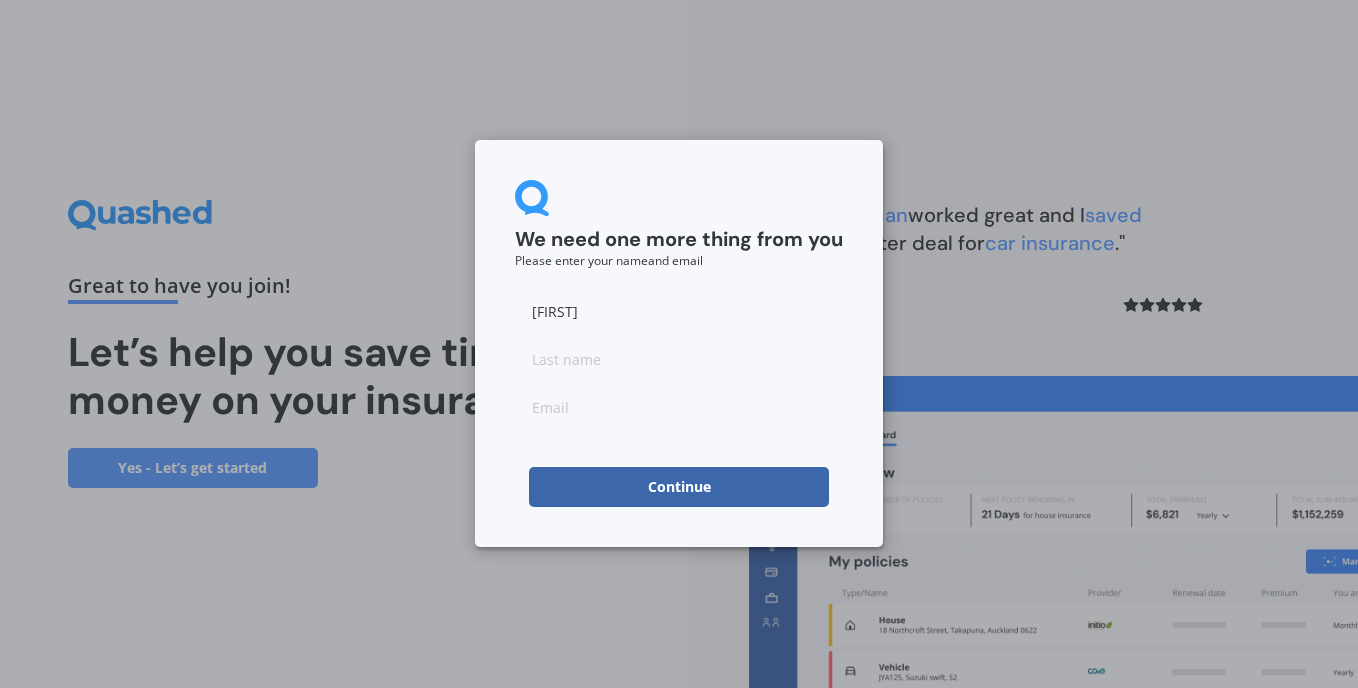 type on "[LAST]" 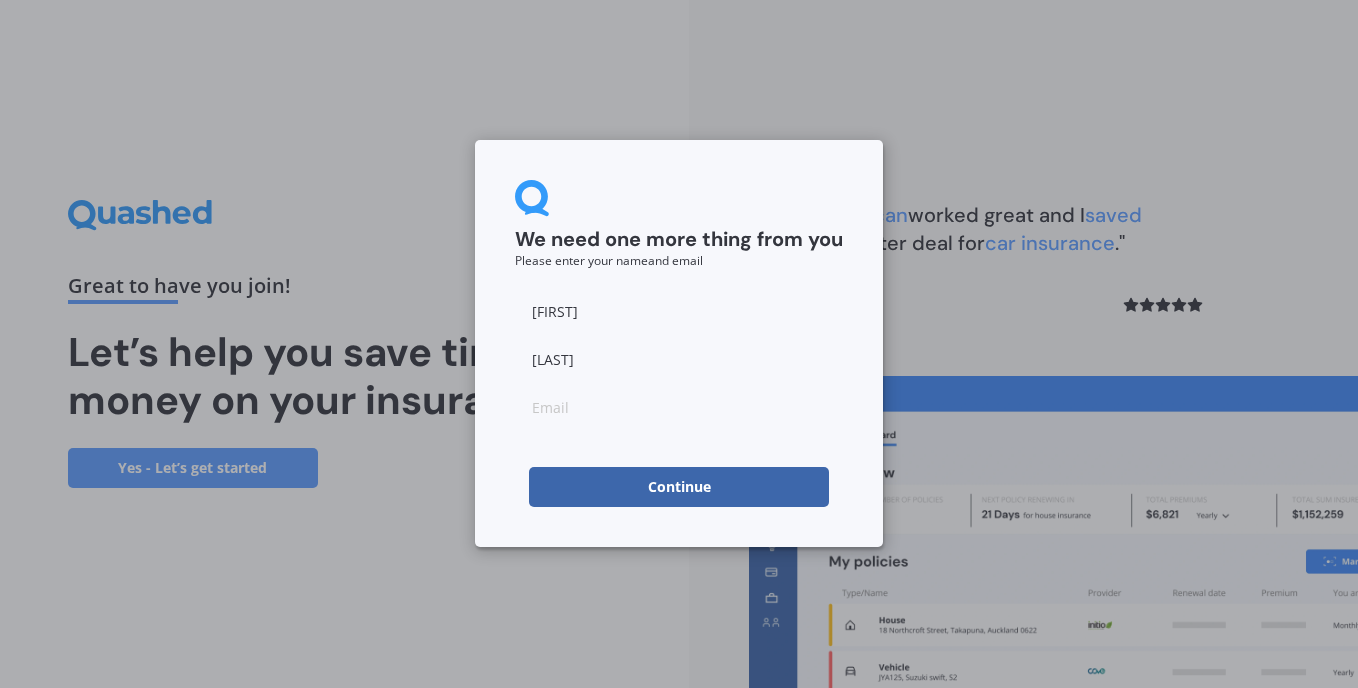type on "[EMAIL]" 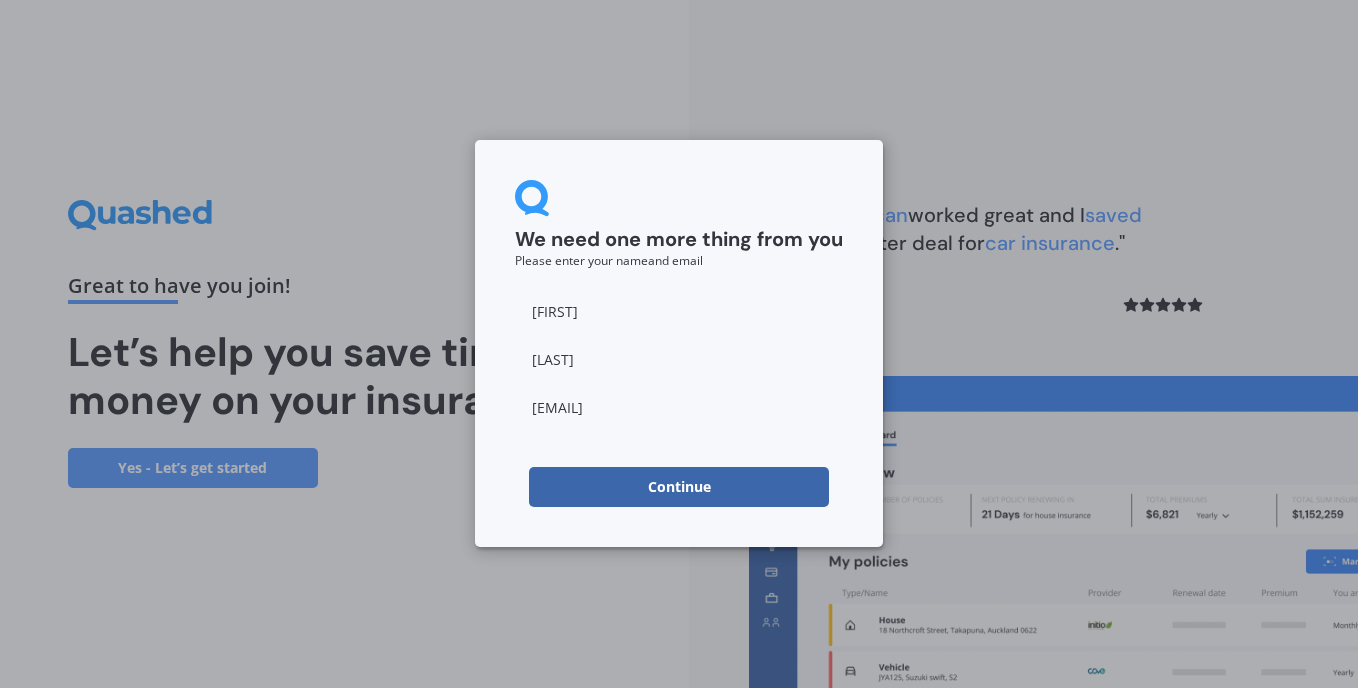 click on "Continue" at bounding box center [679, 487] 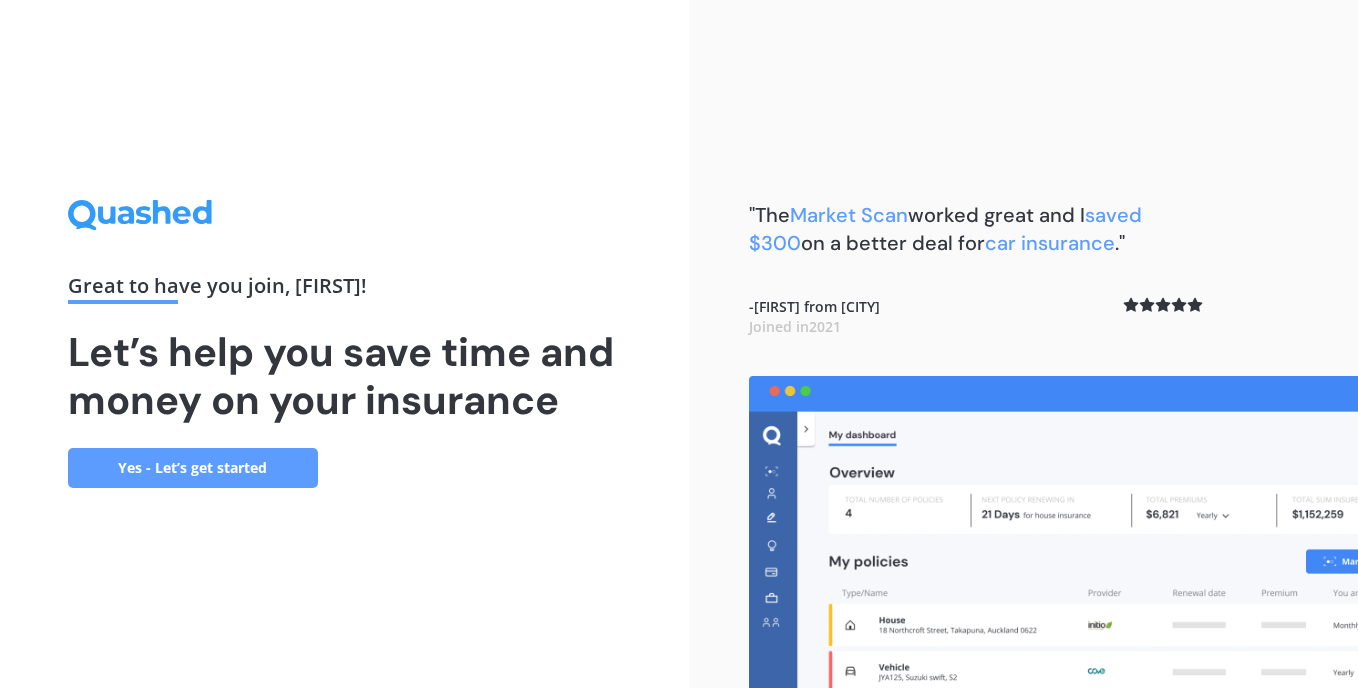click on "Yes - Let’s get started" at bounding box center (193, 468) 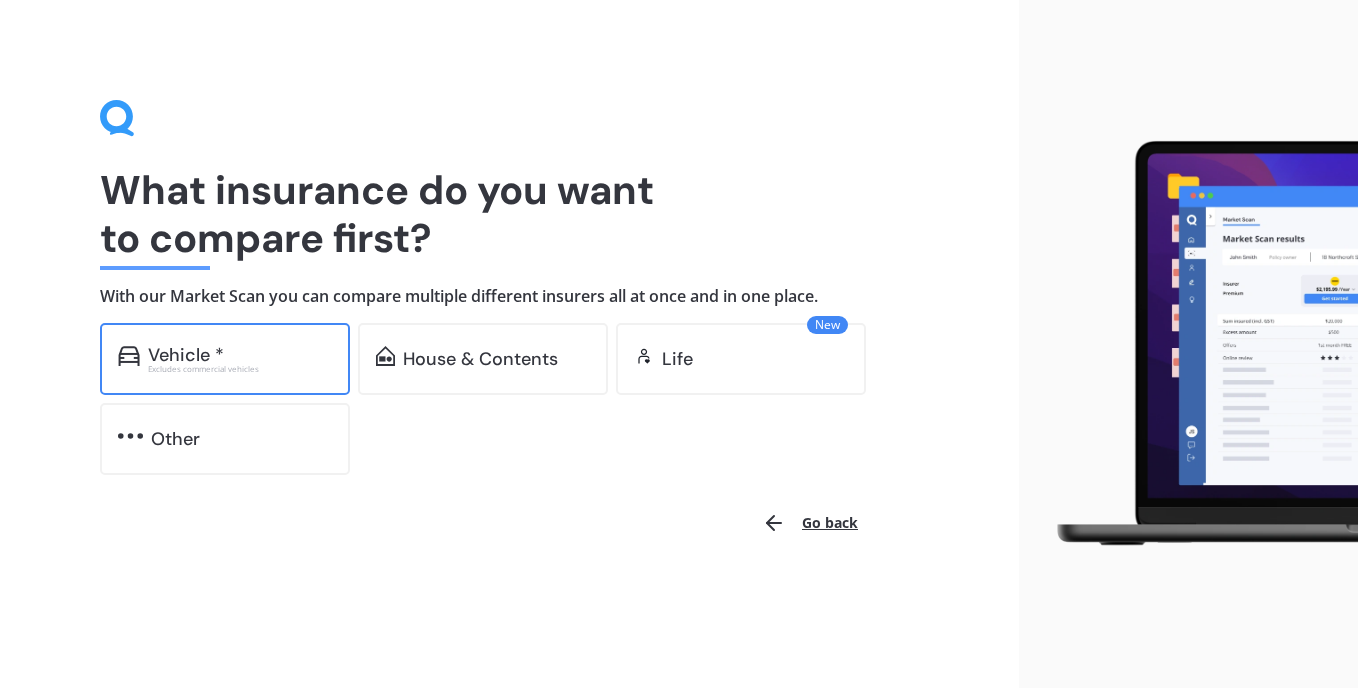 click on "Vehicle *" at bounding box center [186, 355] 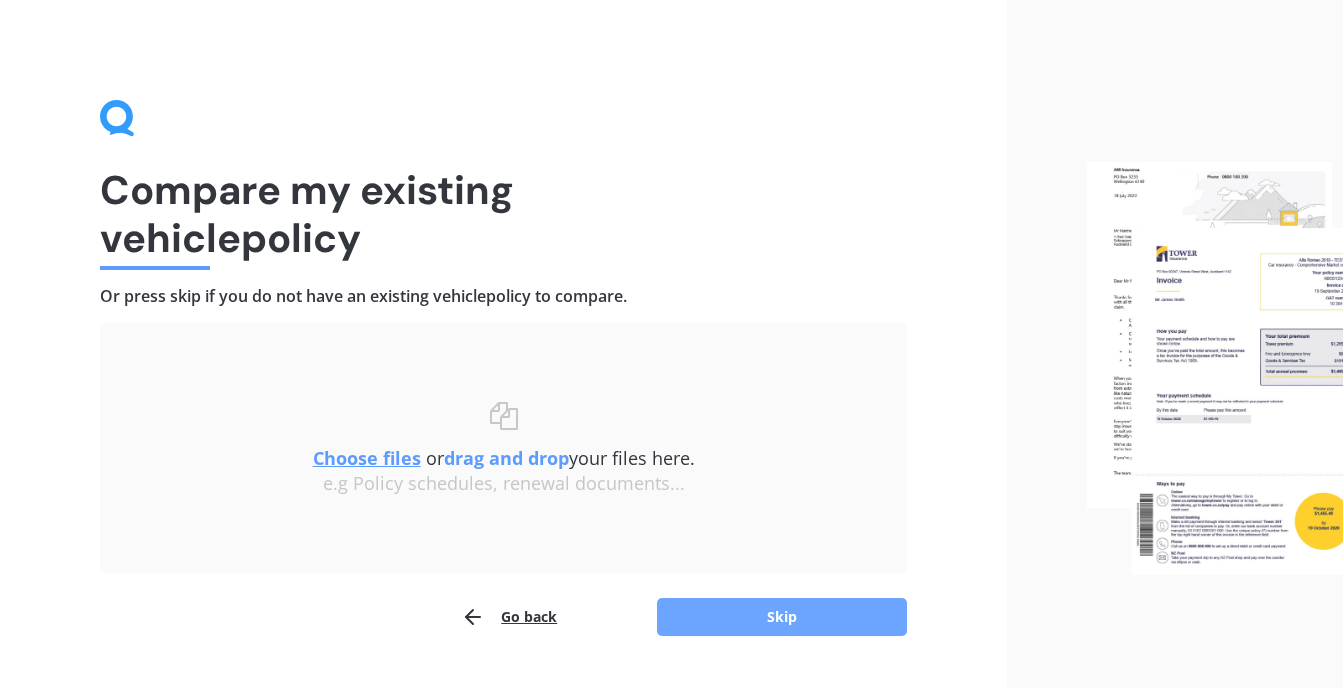 click on "Skip" at bounding box center [782, 617] 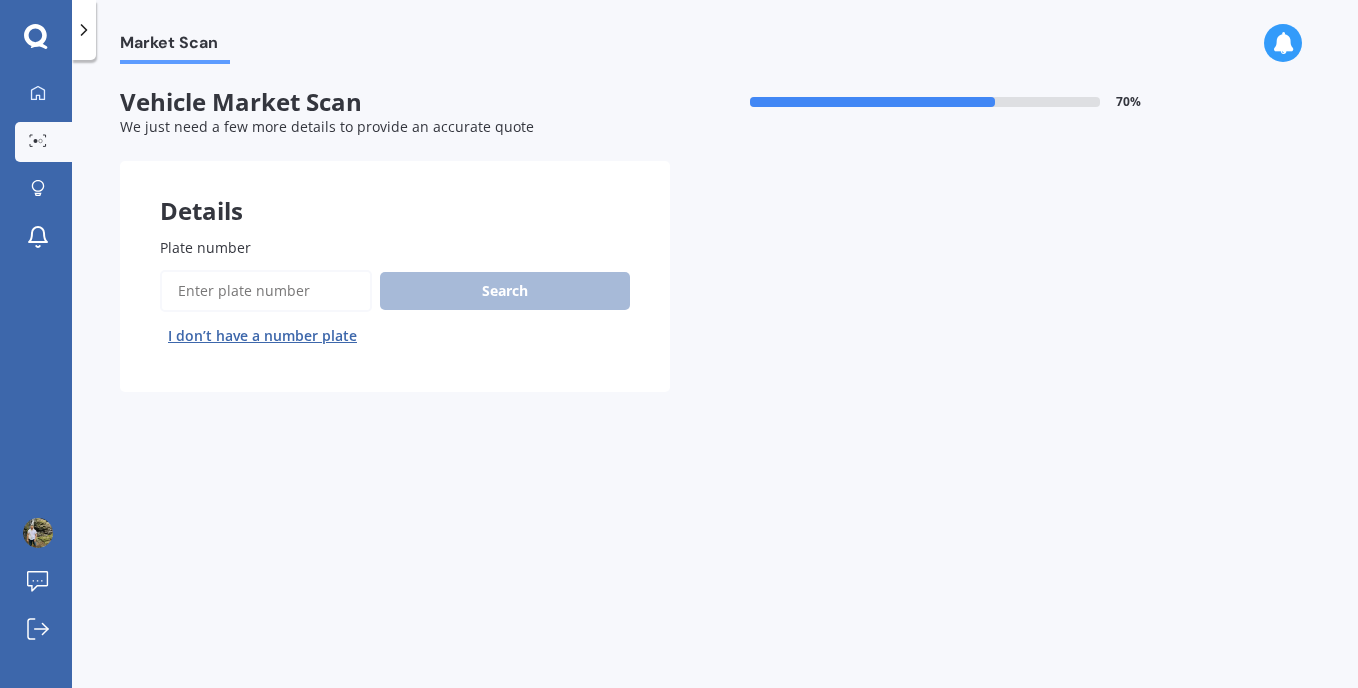 click on "Plate number" at bounding box center (266, 291) 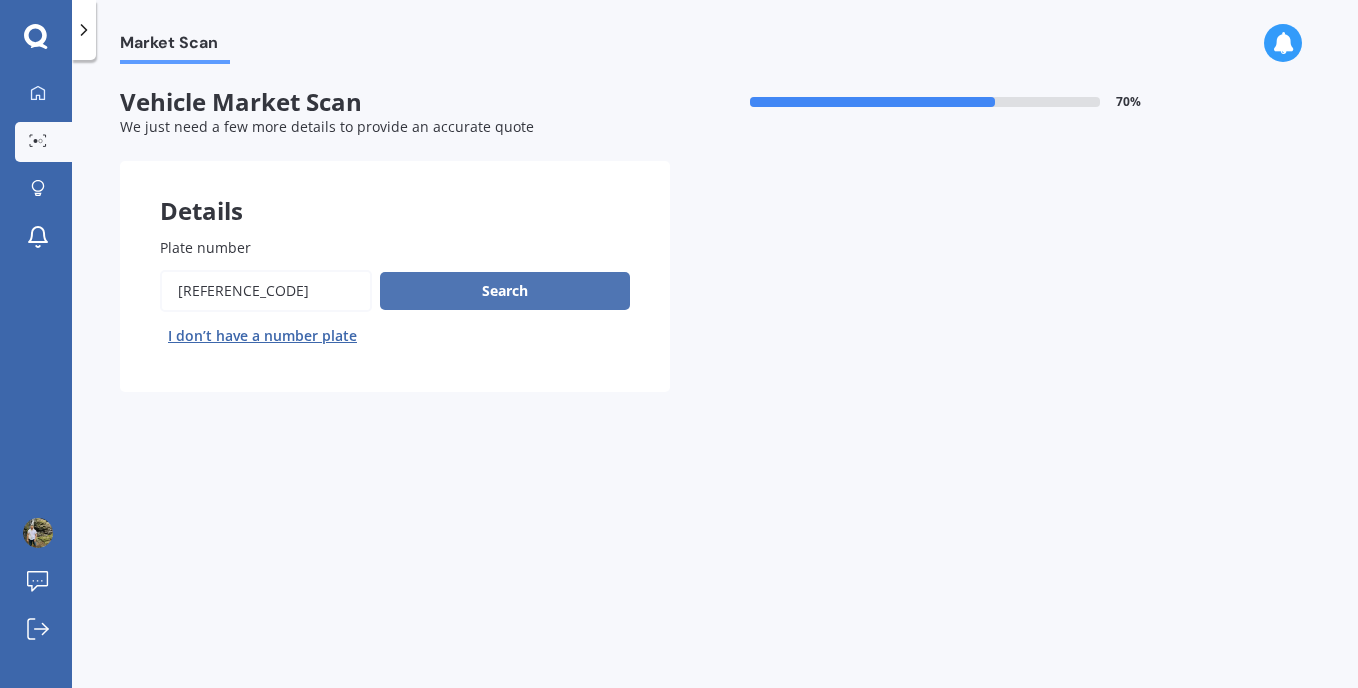 type on "[REFERENCE_CODE]" 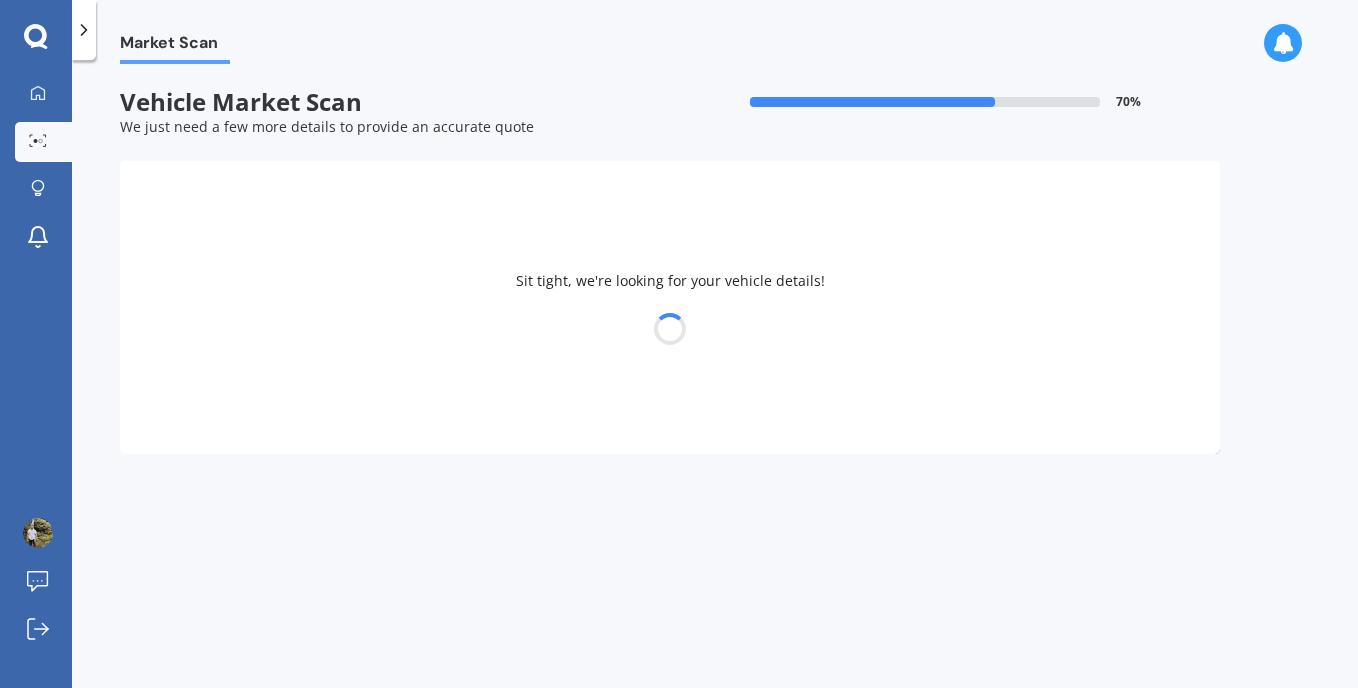 select on "BMW" 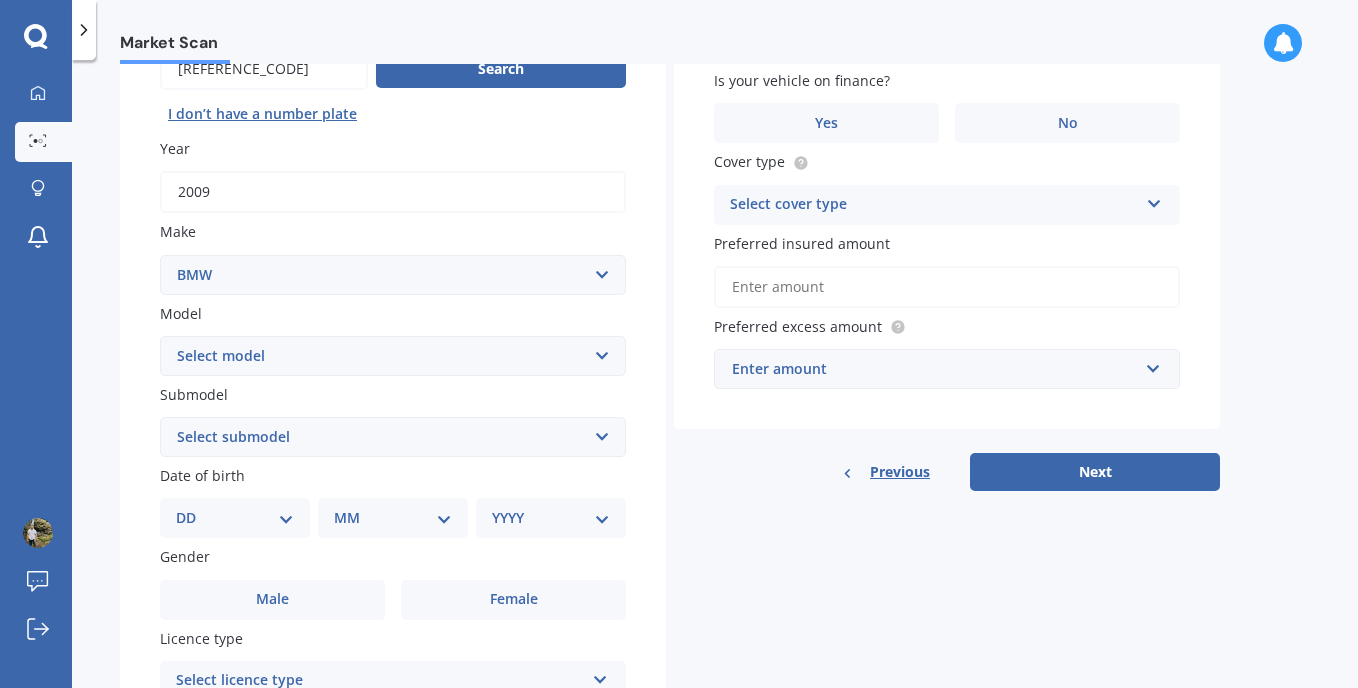 scroll, scrollTop: 224, scrollLeft: 0, axis: vertical 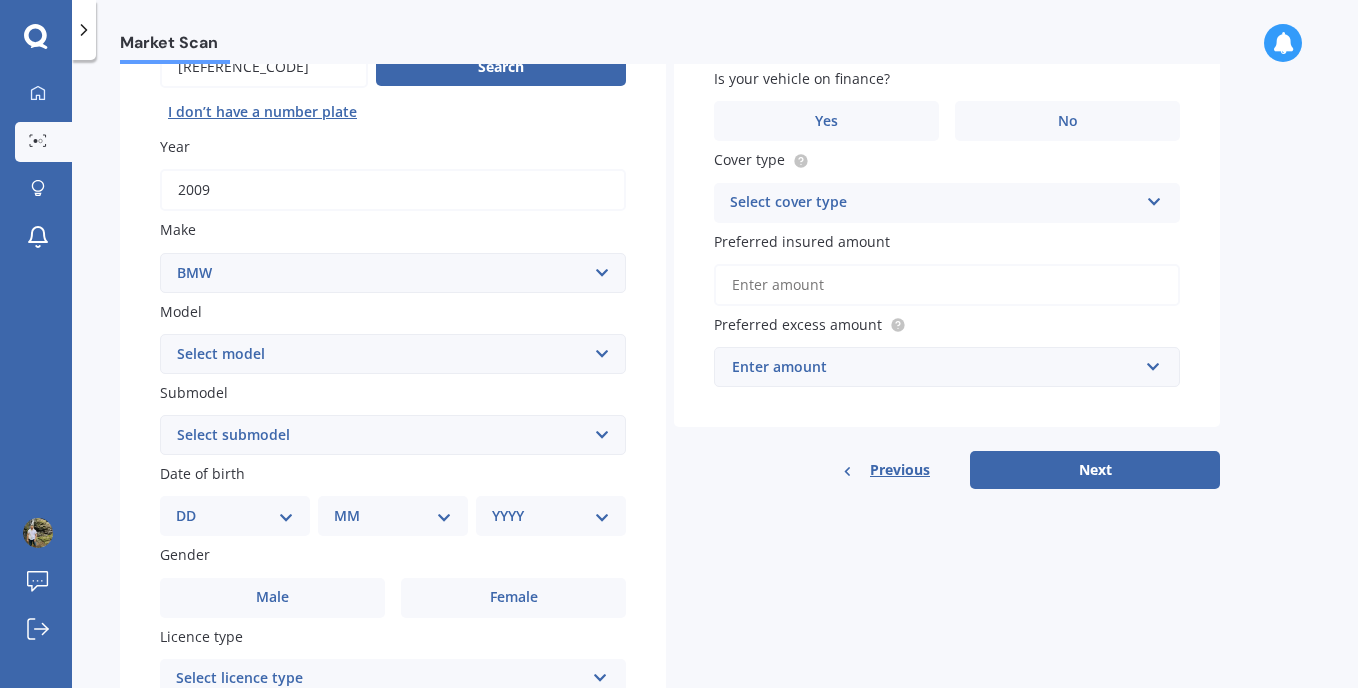 click on "Select model 116 116I 118 118D 120 130 218D 220I 225 250 316 318 320 320 i 323 325 328 330 335 335D 335i 340 420 428 430 435 518 520 523 523D 525 528 530 535 540 545 550 630 633 635 640D 640i 645i 650 728 730 733 735 740 745 750 760 840 850 i3 i3s i8 Ioniq iR iX IX3 M M135i M235 M240 M3 M340 M4 M4 Series M440i M5 M6 M7 X1 X2 X3 X4 X5 X6 X7 Z3 Z4 Z8" at bounding box center (393, 354) 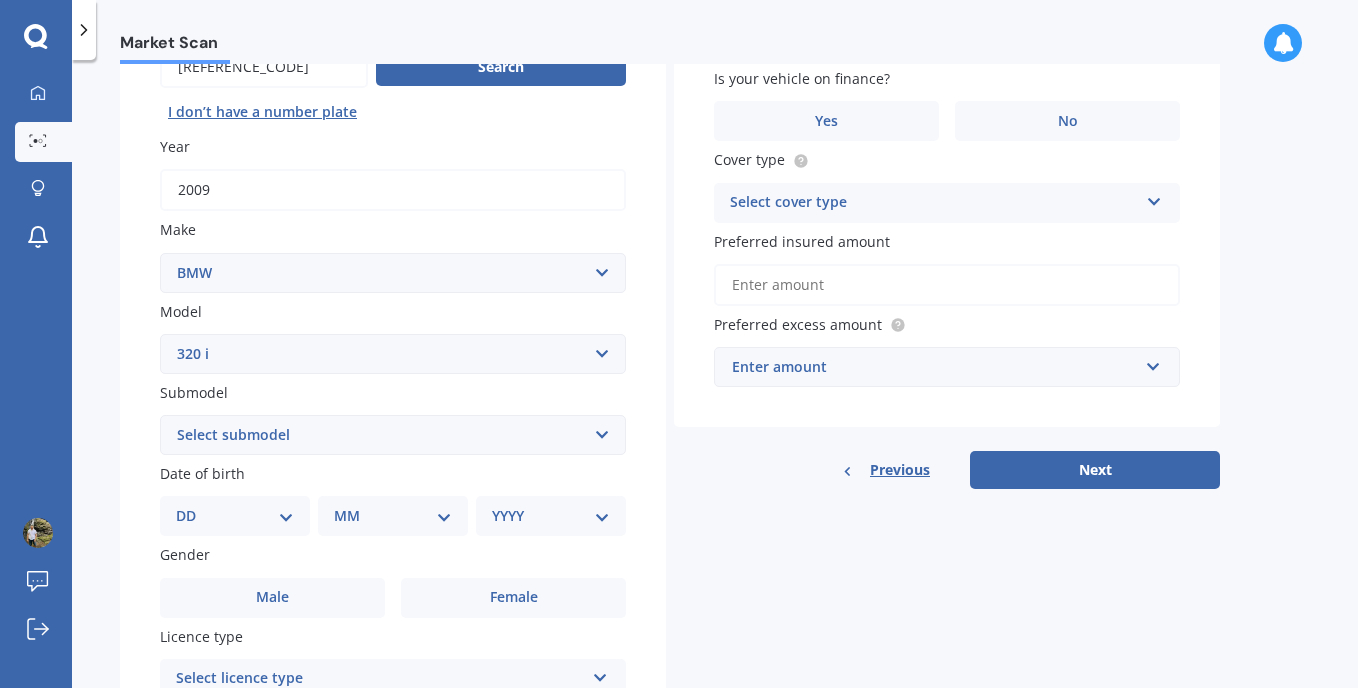 click on "Select model 116 116I 118 118D 120 130 218D 220I 225 250 316 318 320 320 i 323 325 328 330 335 335D 335i 340 420 428 430 435 518 520 523 523D 525 528 530 535 540 545 550 630 633 635 640D 640i 645i 650 728 730 733 735 740 745 750 760 840 850 i3 i3s i8 Ioniq iR iX IX3 M M135i M235 M240 M3 M340 M4 M4 Series M440i M5 M6 M7 X1 X2 X3 X4 X5 X6 X7 Z3 Z4 Z8" at bounding box center [393, 354] 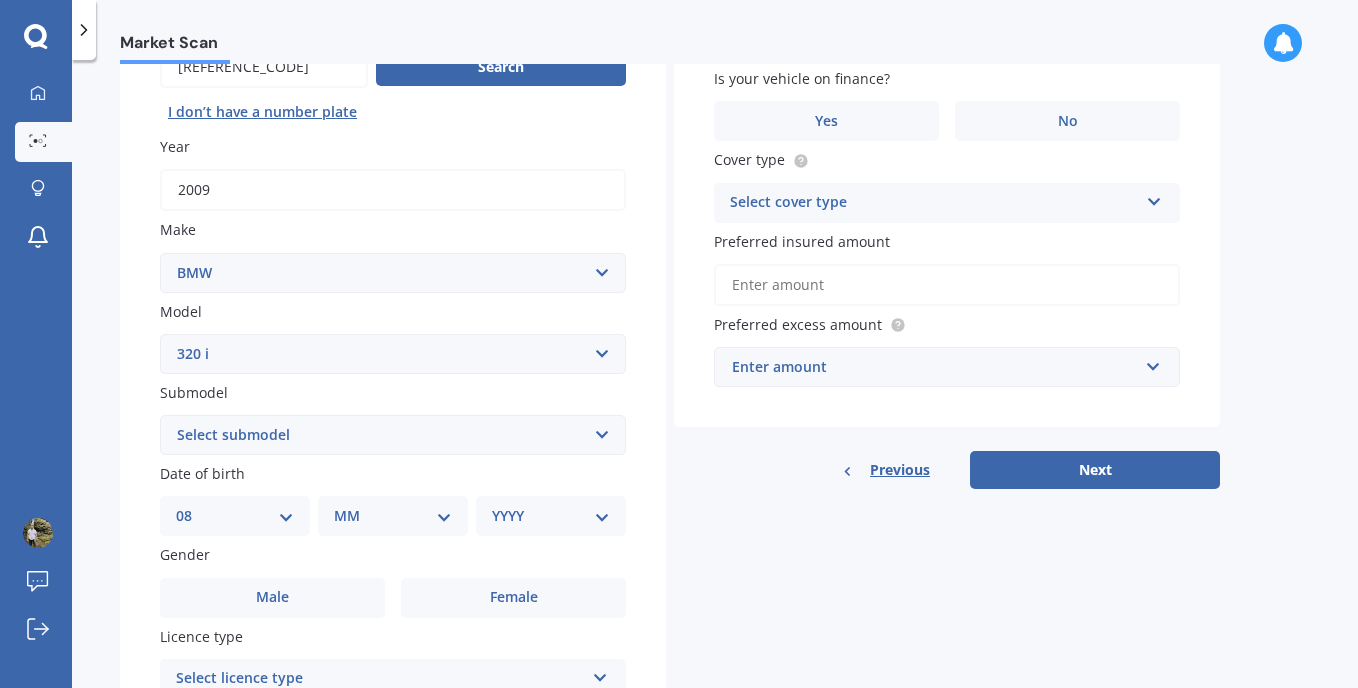 click on "DD 01 02 03 04 05 06 07 08 09 10 11 12 13 14 15 16 17 18 19 20 21 22 23 24 25 26 27 28 29 30 31" at bounding box center (235, 516) 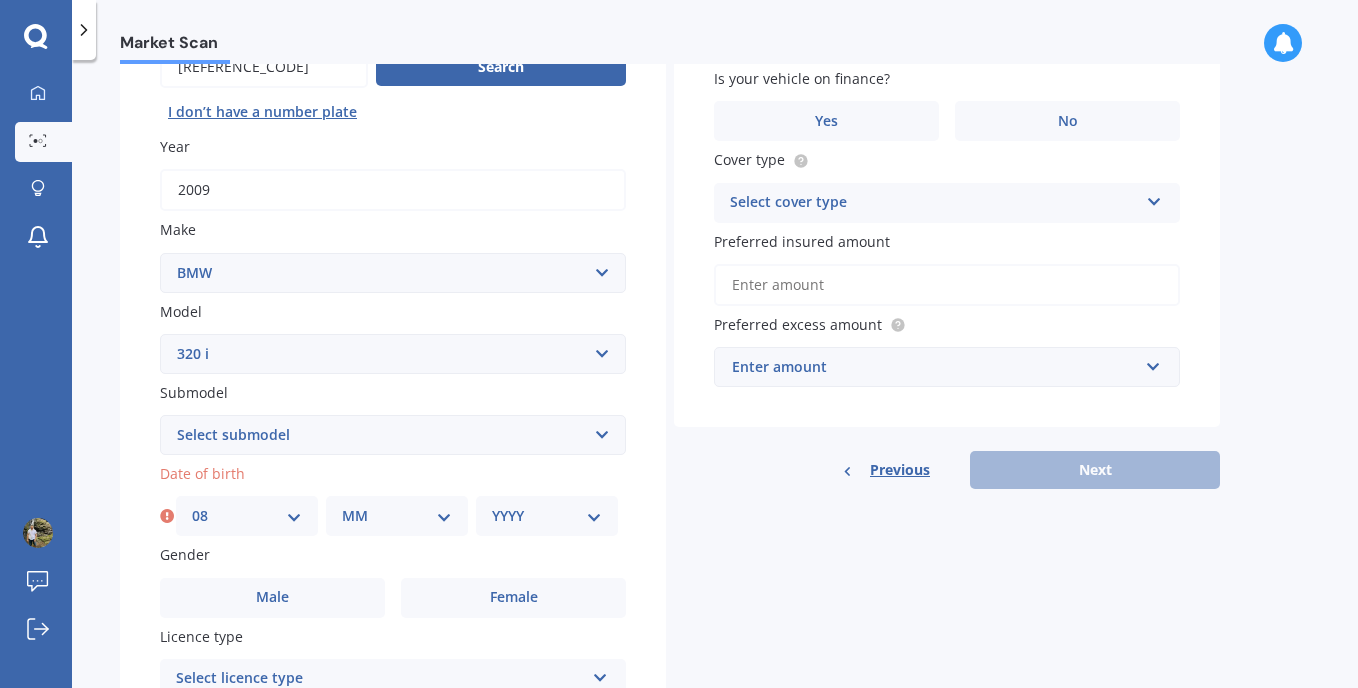 click on "MM 01 02 03 04 05 06 07 08 09 10 11 12" at bounding box center (397, 516) 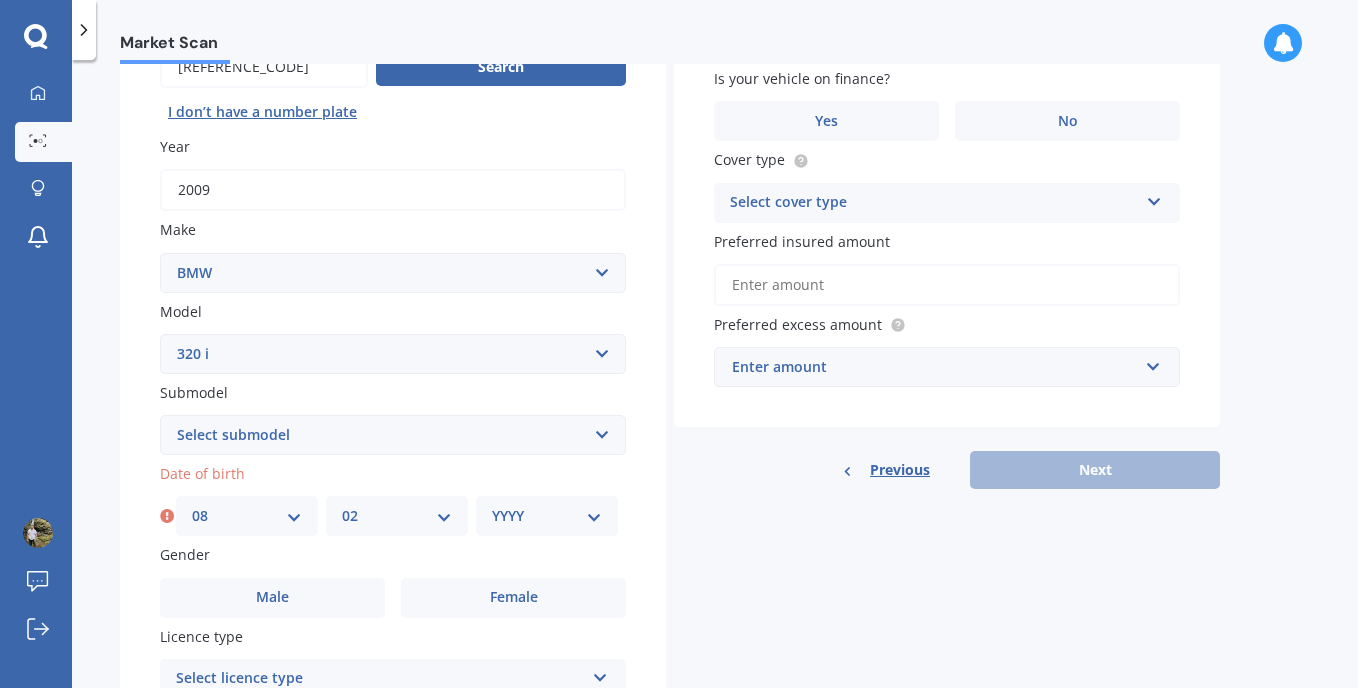 click on "MM 01 02 03 04 05 06 07 08 09 10 11 12" at bounding box center (397, 516) 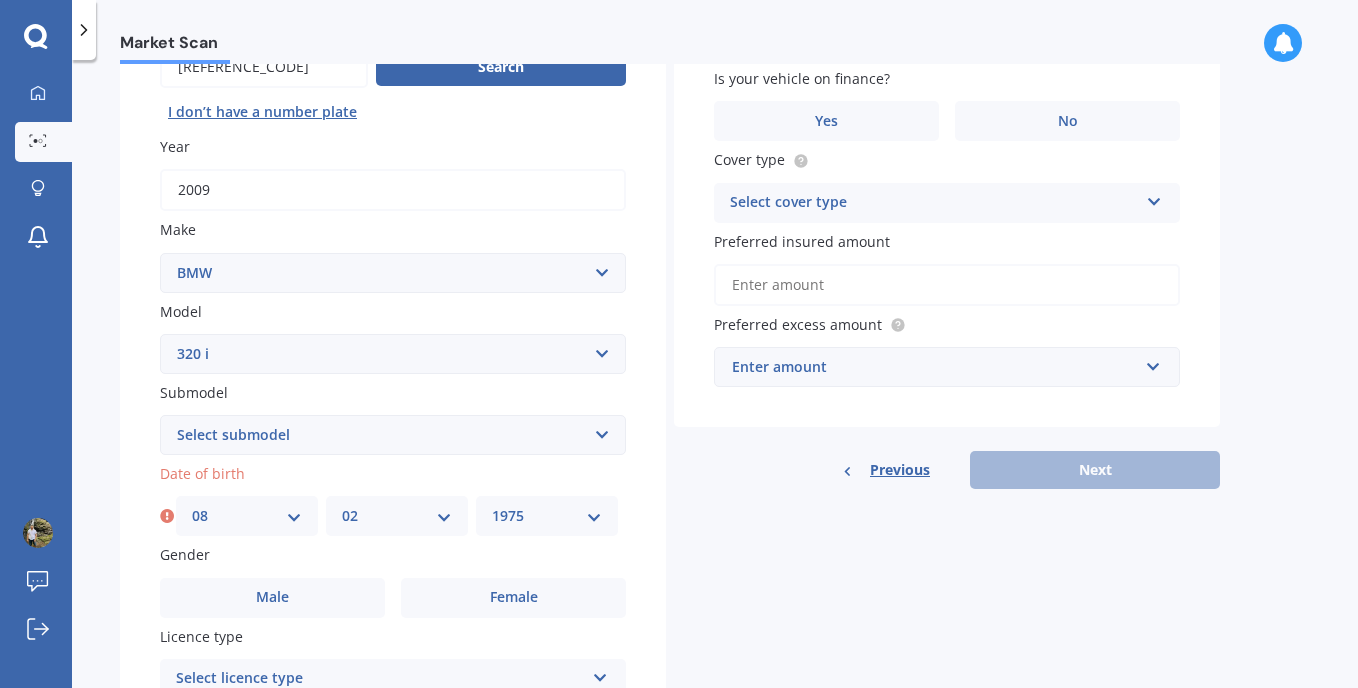 click on "YYYY 2025 2024 2023 2022 2021 2020 2019 2018 2017 2016 2015 2014 2013 2012 2011 2010 2009 2008 2007 2006 2005 2004 2003 2002 2001 2000 1999 1998 1997 1996 1995 1994 1993 1992 1991 1990 1989 1988 1987 1986 1985 1984 1983 1982 1981 1980 1979 1978 1977 1976 1975 1974 1973 1972 1971 1970 1969 1968 1967 1966 1965 1964 1963 1962 1961 1960 1959 1958 1957 1956 1955 1954 1953 1952 1951 1950 1949 1948 1947 1946 1945 1944 1943 1942 1941 1940 1939 1938 1937 1936 1935 1934 1933 1932 1931 1930 1929 1928 1927 1926" at bounding box center (547, 516) 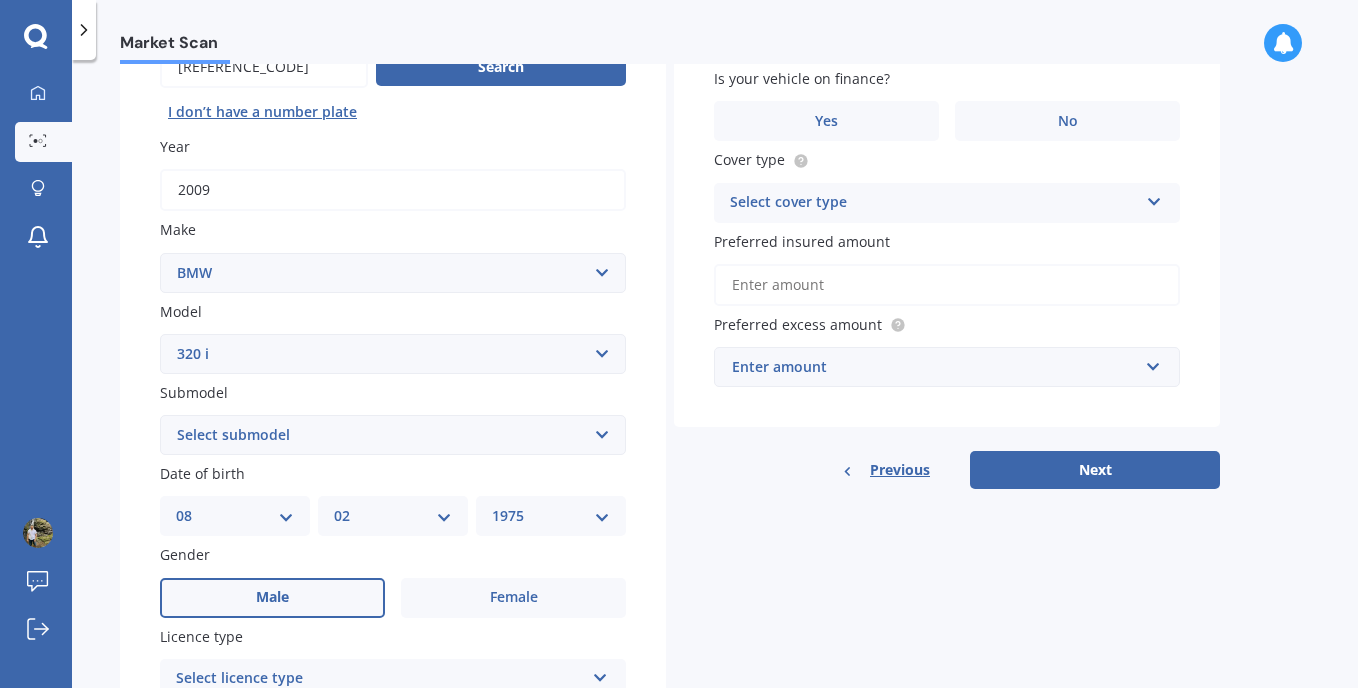 click on "Male" at bounding box center [272, 597] 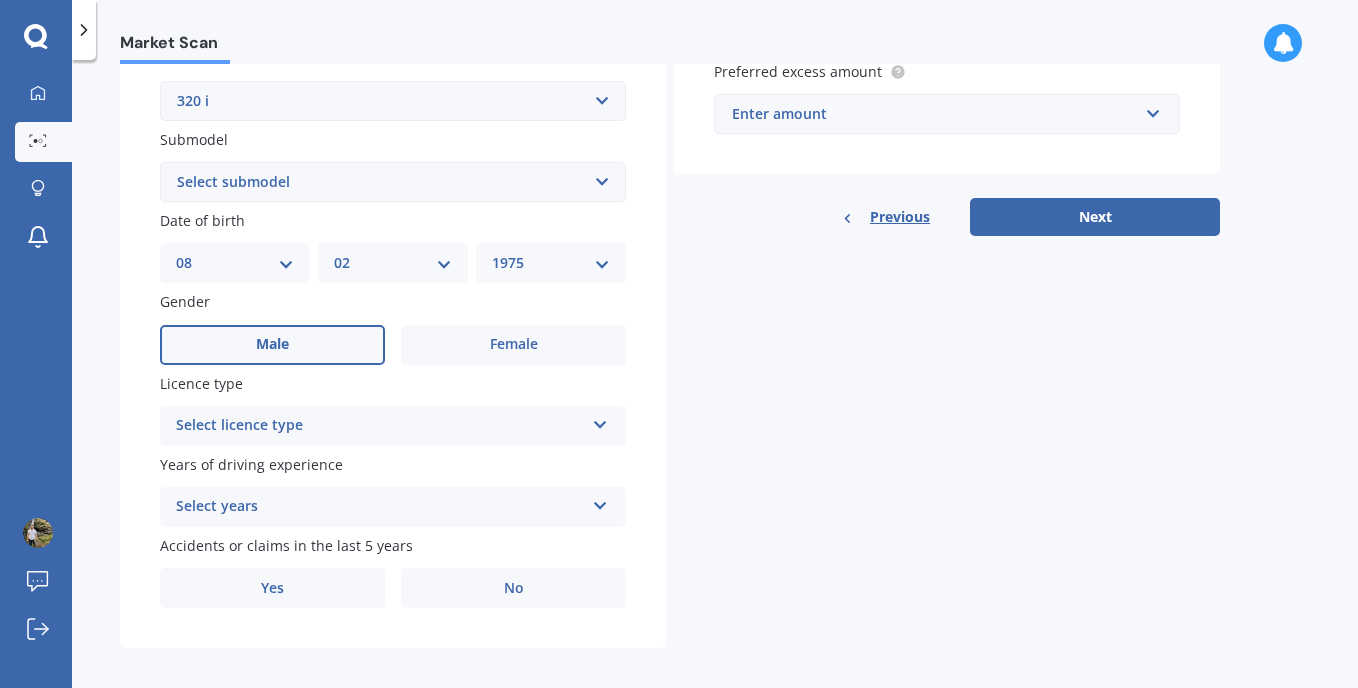 scroll, scrollTop: 489, scrollLeft: 0, axis: vertical 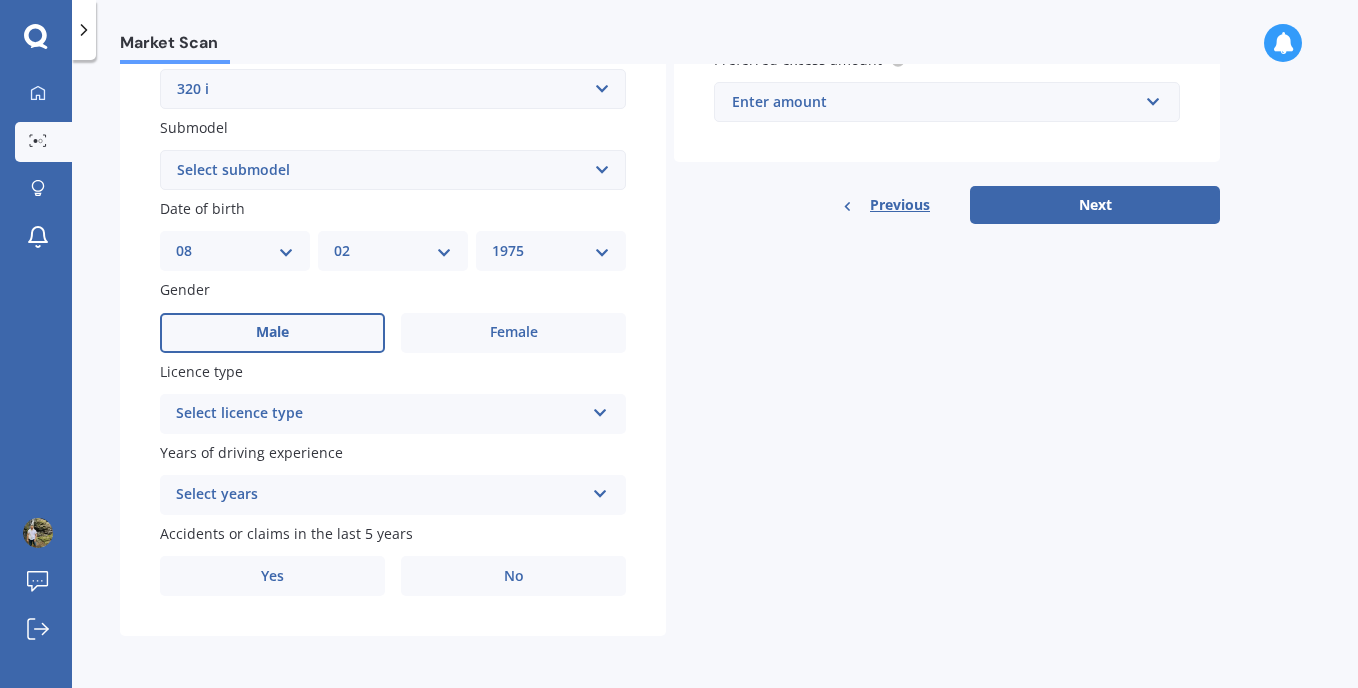 click at bounding box center [600, 409] 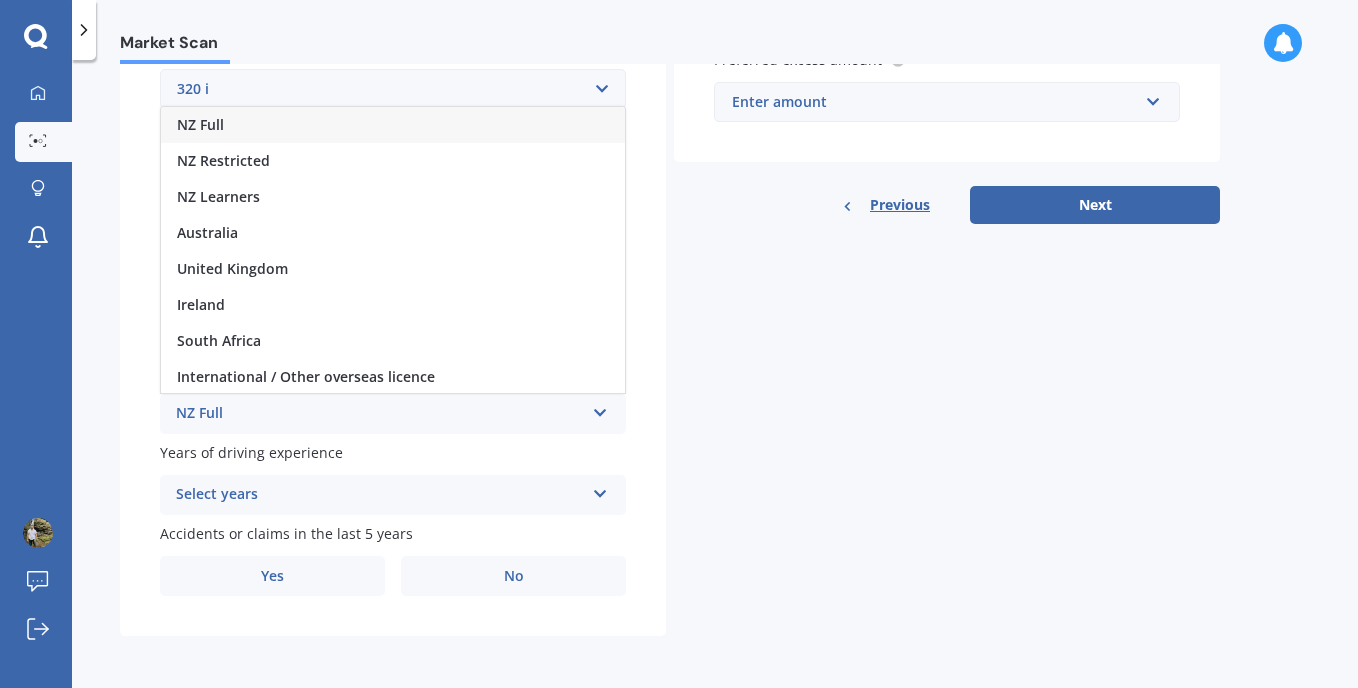 click on "NZ Full" at bounding box center [393, 125] 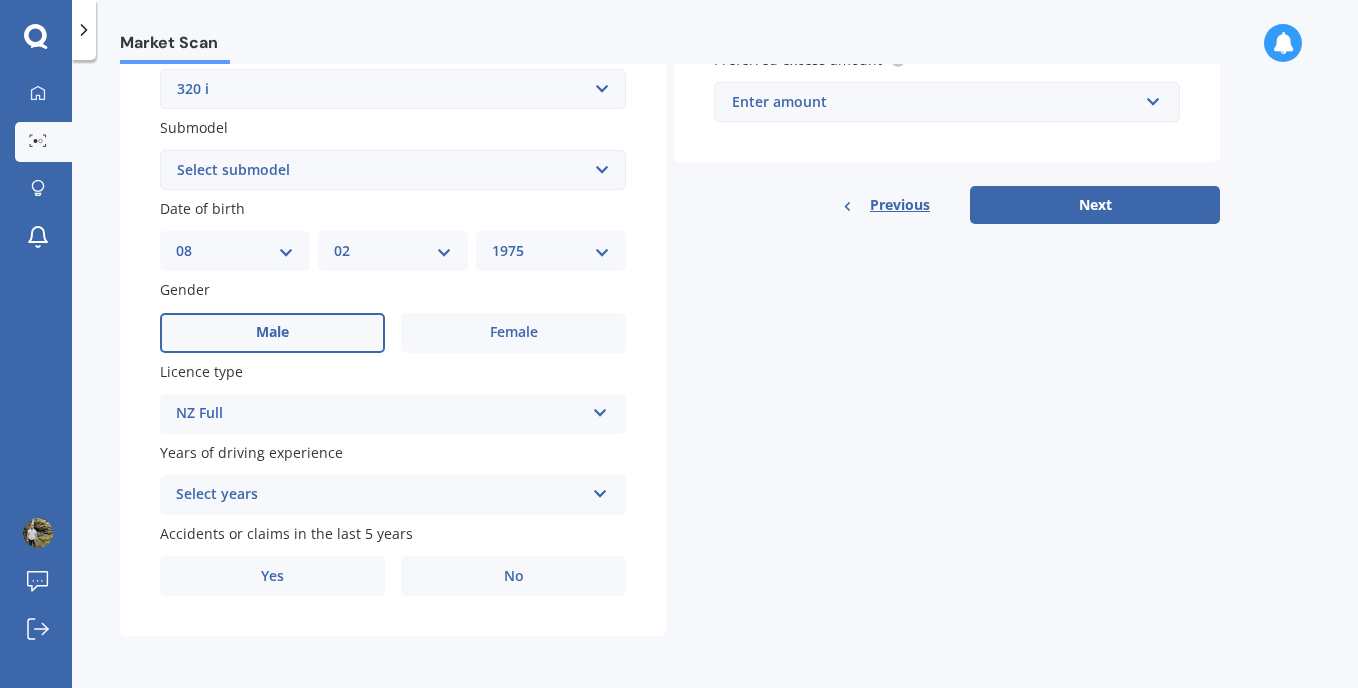 click on "Select years" at bounding box center [380, 495] 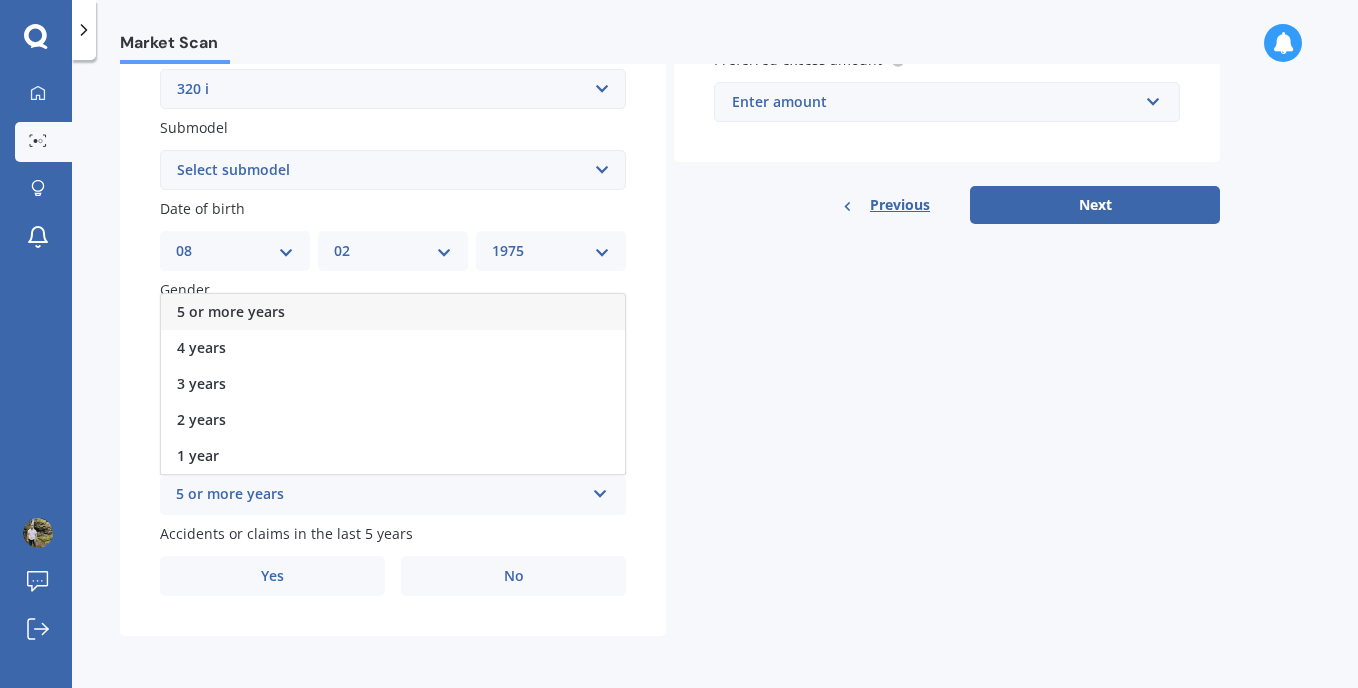 click on "5 or more years" at bounding box center (380, 495) 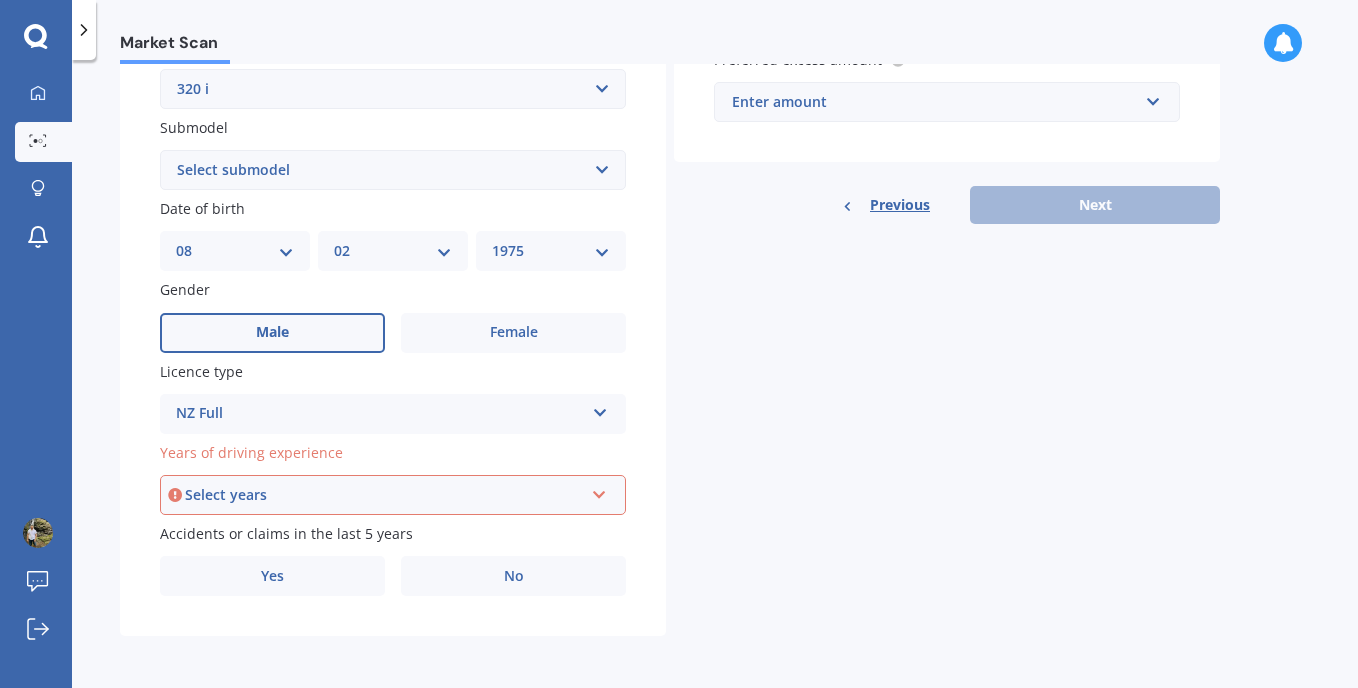 click on "Select years" at bounding box center (384, 495) 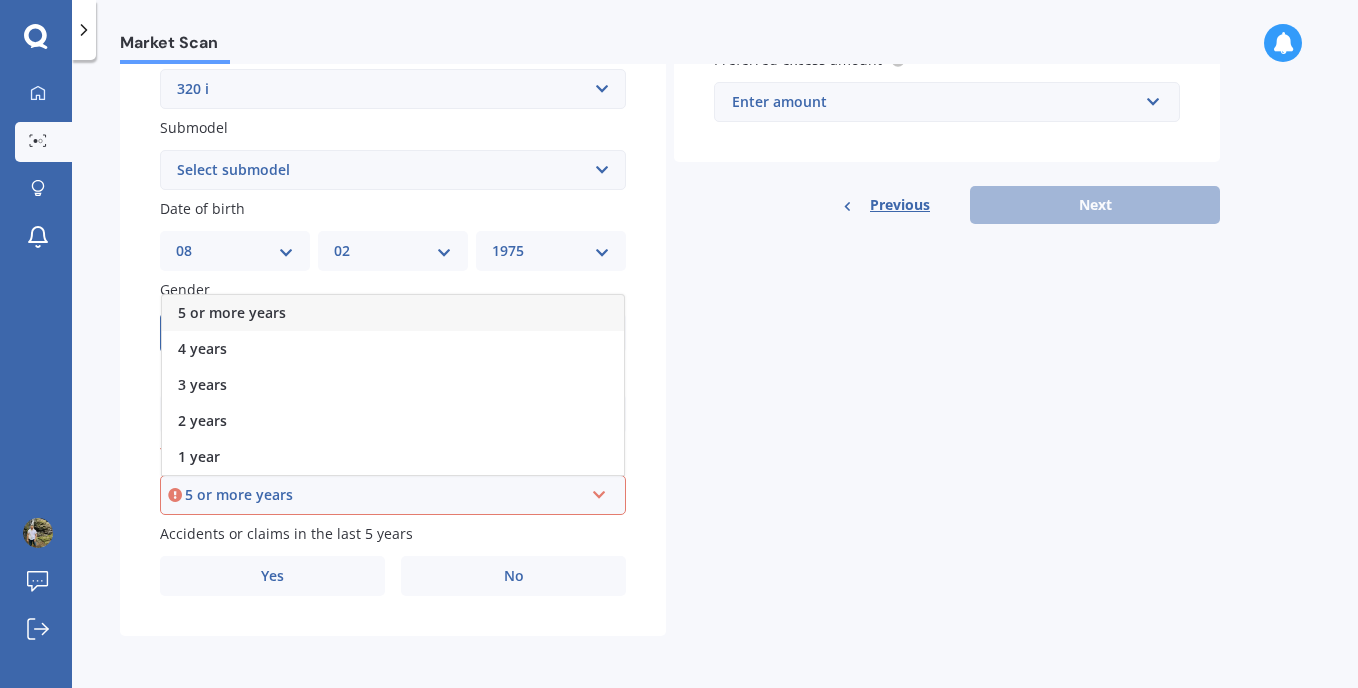 click on "5 or more years" at bounding box center (393, 313) 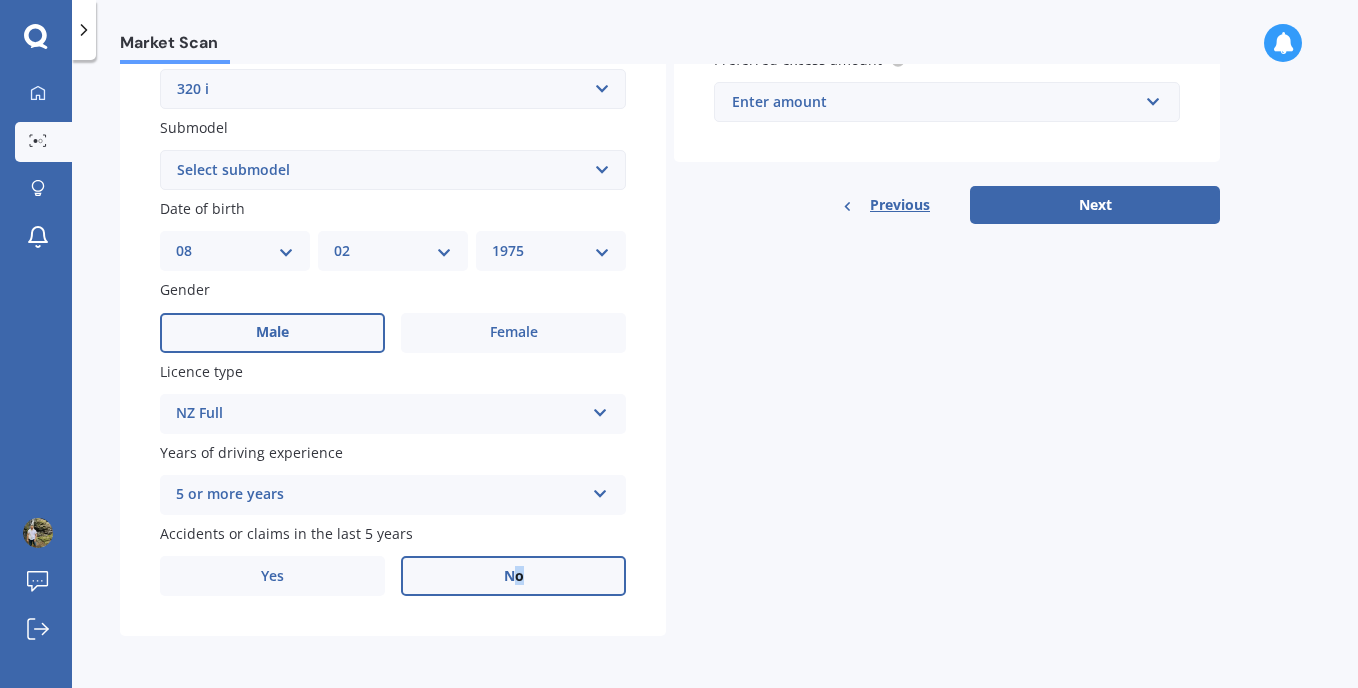 click on "No" at bounding box center [514, 576] 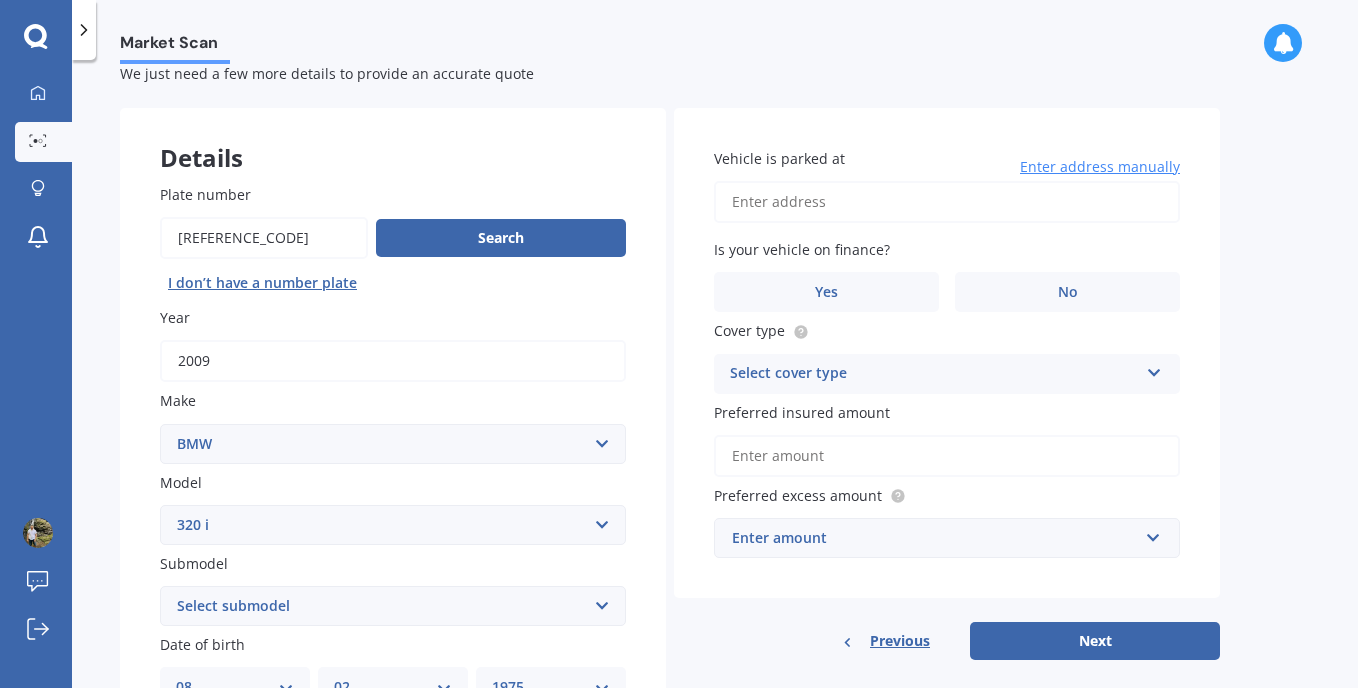 scroll, scrollTop: 34, scrollLeft: 0, axis: vertical 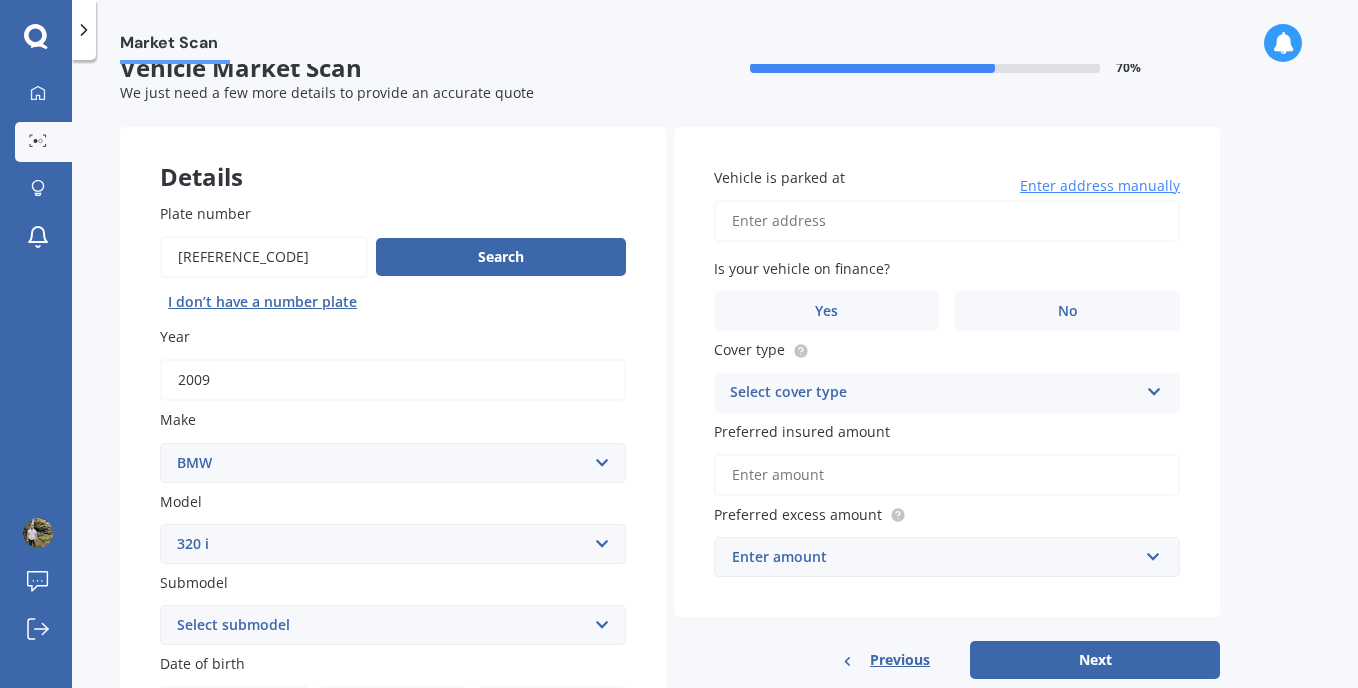 click on "Vehicle is parked at" at bounding box center (947, 221) 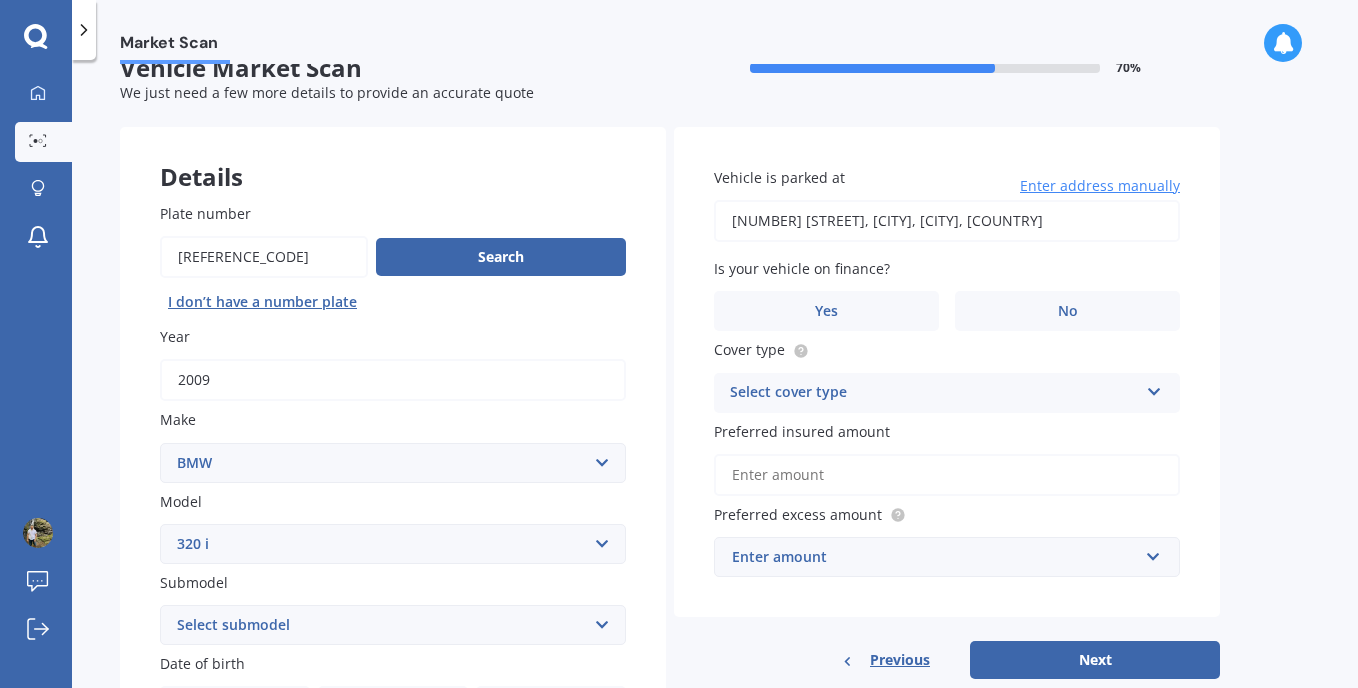type on "[NUMBER] [STREET], [CITY], [CITY] [POSTAL_CODE]" 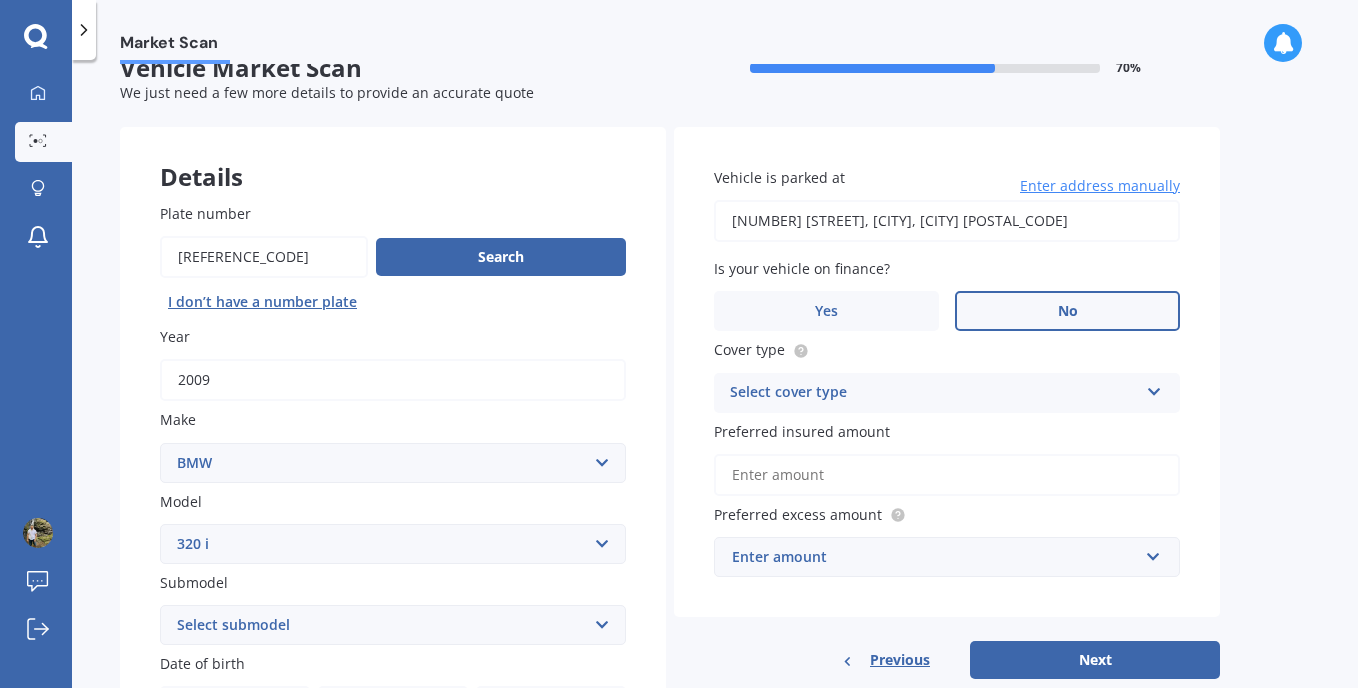 click on "No" at bounding box center (1067, 311) 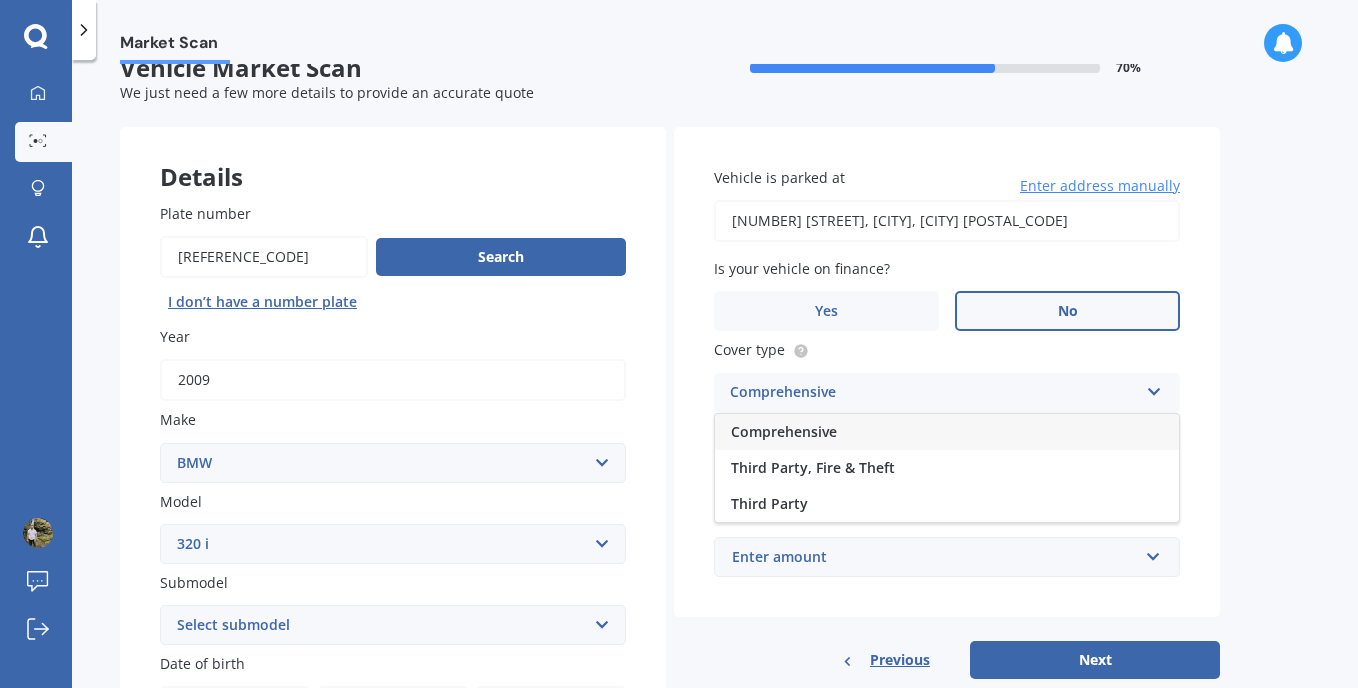 click on "Comprehensive" at bounding box center [784, 431] 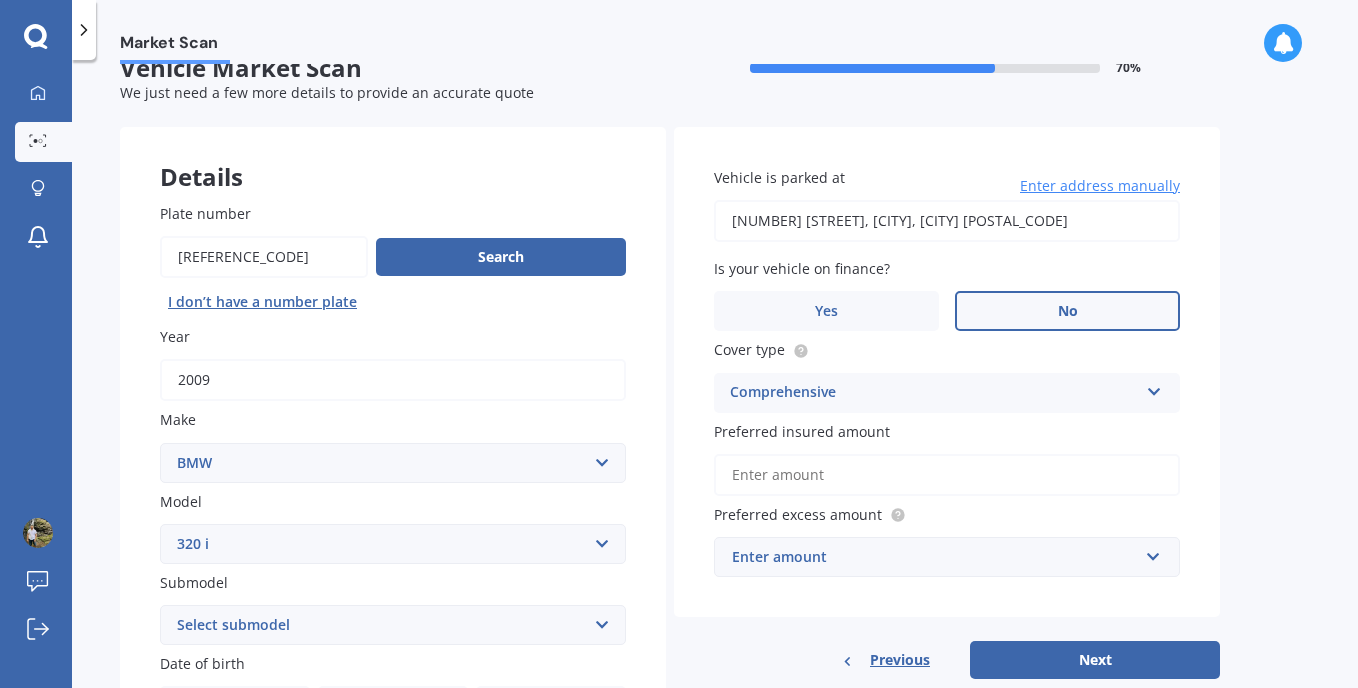 click on "Preferred insured amount" at bounding box center (947, 475) 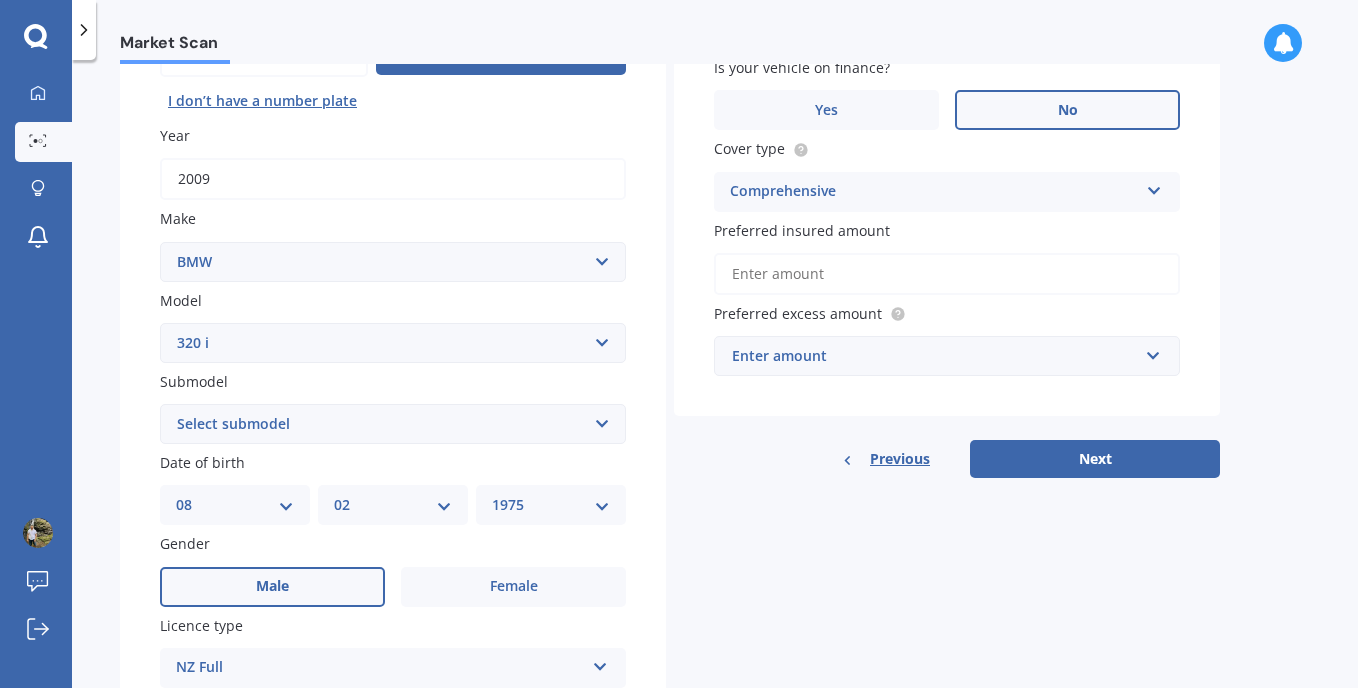 scroll, scrollTop: 240, scrollLeft: 0, axis: vertical 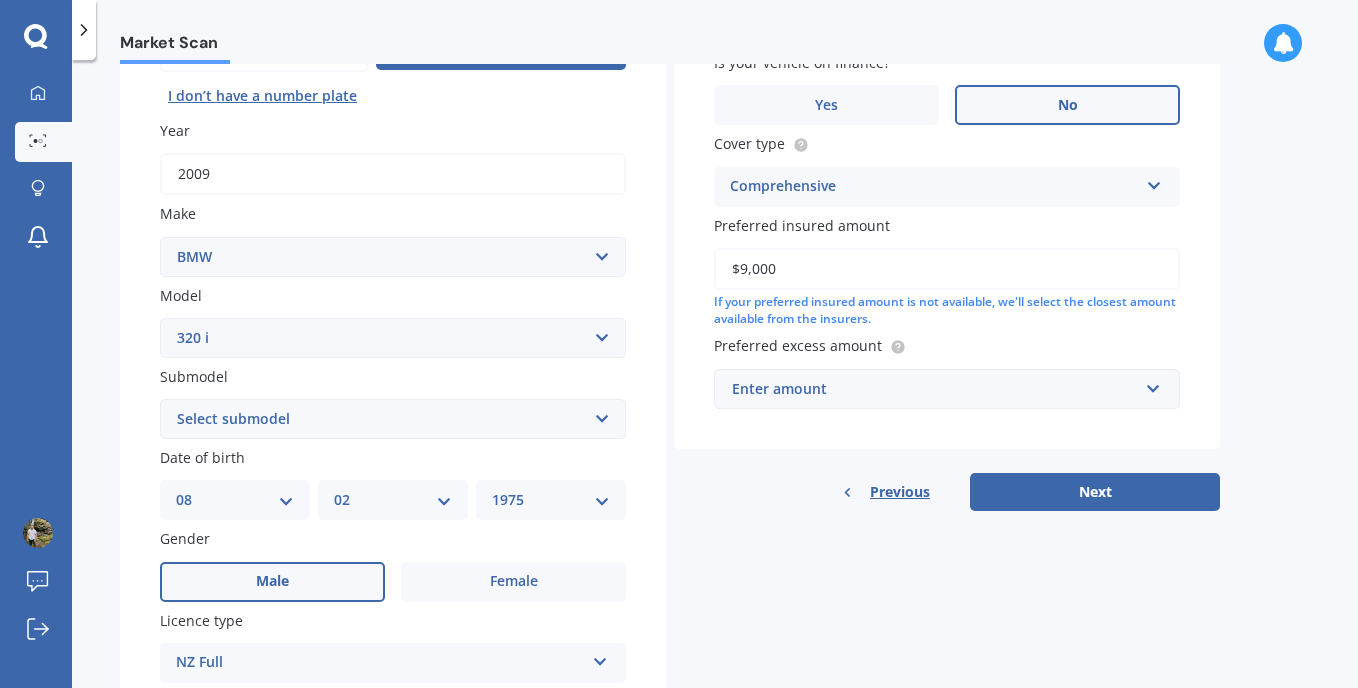 type on "$9,000" 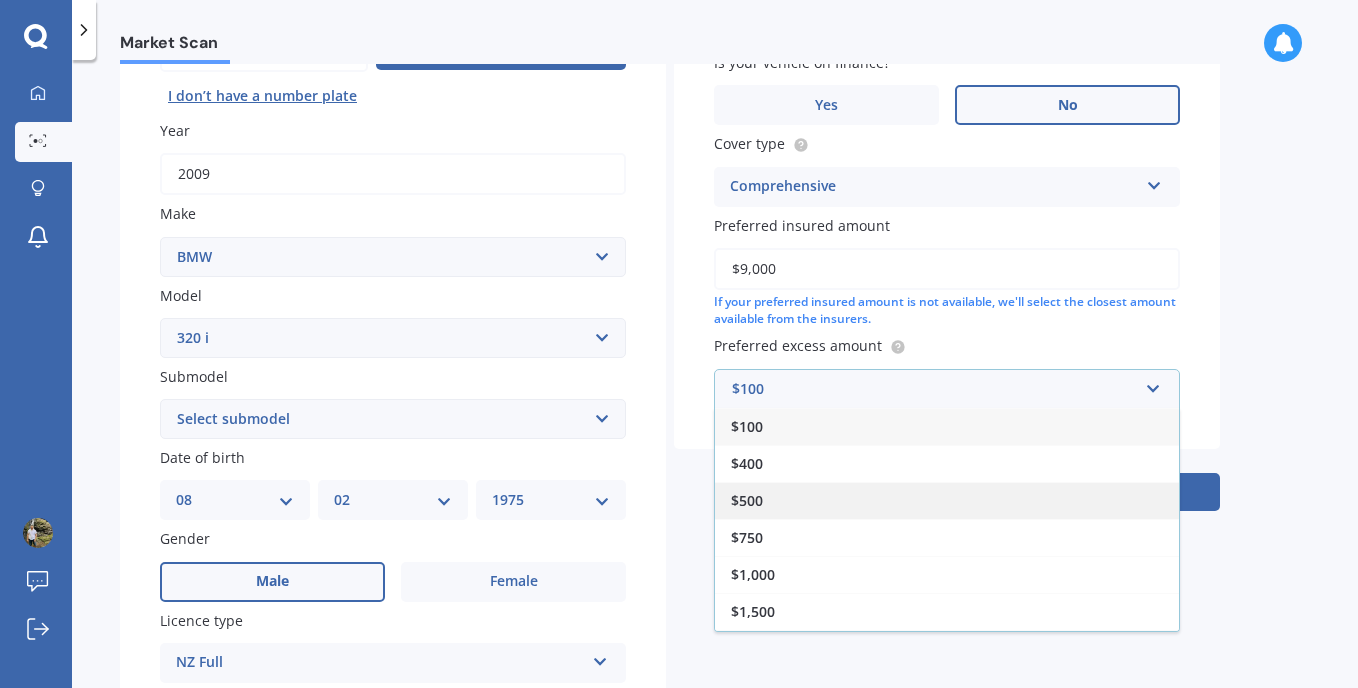 click on "$500" at bounding box center (947, 500) 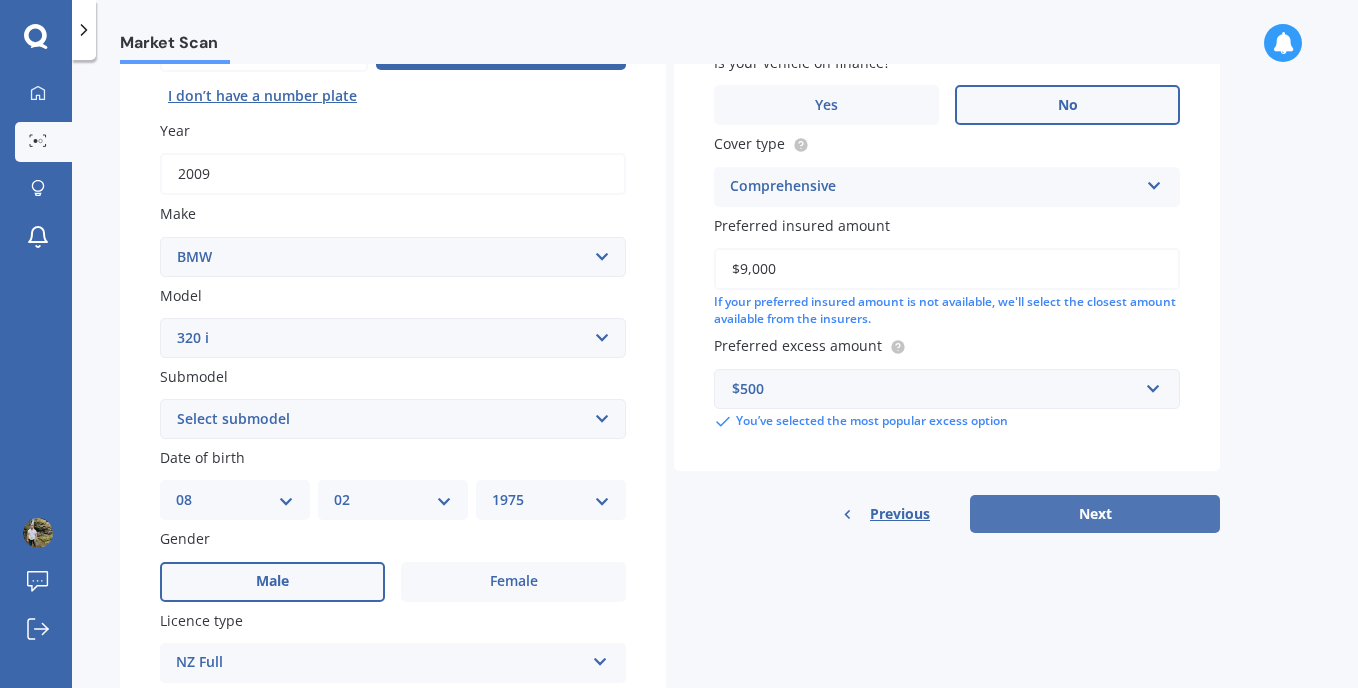 click on "Next" at bounding box center (1095, 514) 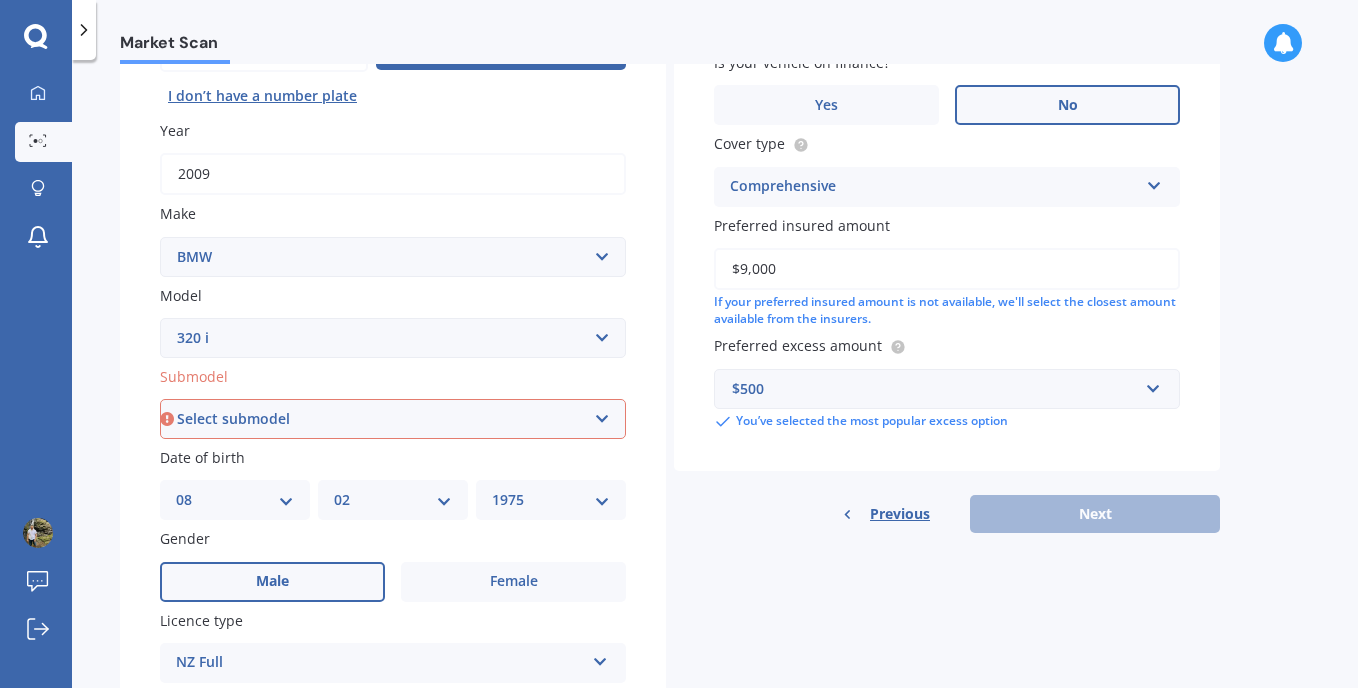 click on "Select submodel GT Turbo 5 Dr Liftback" at bounding box center (393, 419) 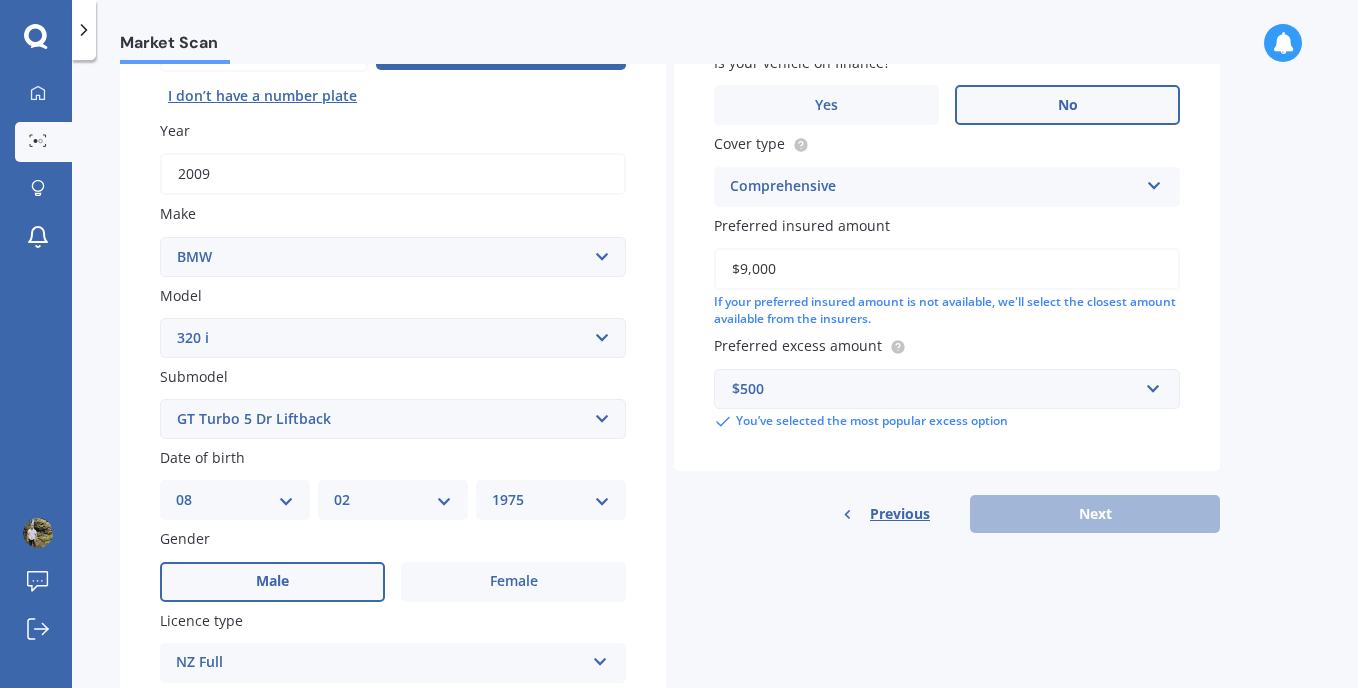 click on "Plate number Search I don’t have a number plate Year [YEAR] Make Select make AC ALFA ROMEO ASTON MARTIN AUDI AUSTIN BEDFORD Bentley BMW BYD CADILLAC CAN-AM CHERY CHEVROLET CHRYSLER Citroen CRUISEAIR CUPRA DAEWOO DAIHATSU DAIMLER DAMON DIAHATSU DODGE EXOCET FACTORY FIVE FERRARI FIAT Fiord FLEETWOOD FORD FOTON FRASER GEELY GENESIS GEORGIE BOY GMC GREAT WALL GWM HAVAL HILLMAN HINO HOLDEN HOLIDAY RAMBLER HONDA HUMMER HYUNDAI INFINITI ISUZU IVECO JAC JAECOO JAGUAR JEEP KGM KIA LADA LAMBORGHINI LANCIA LANDROVER LDV LEAPMOTOR LEXUS LINCOLN LOTUS LUNAR M.G M.G. MAHINDRA MASERATI MAZDA MCLAREN MERCEDES AMG Mercedes Benz MERCEDES-AMG MERCURY MINI Mitsubishi MORGAN MORRIS NEWMAR Nissan OMODA OPEL OXFORD PEUGEOT Plymouth Polestar PONTIAC PORSCHE PROTON RAM Range Rover Rayne RENAULT ROLLS ROYCE ROVER SAAB SATURN SEAT SHELBY SKODA SMART SSANGYONG SUBARU SUZUKI TATA TESLA TIFFIN Toyota TRIUMPH TVR Vauxhall VOLKSWAGEN VOLVO WESTFIELD WINNEBAGO ZX Model Select model 116 116I 118 118D 120 130 218D 220I 225 250 316 318" at bounding box center (393, 421) 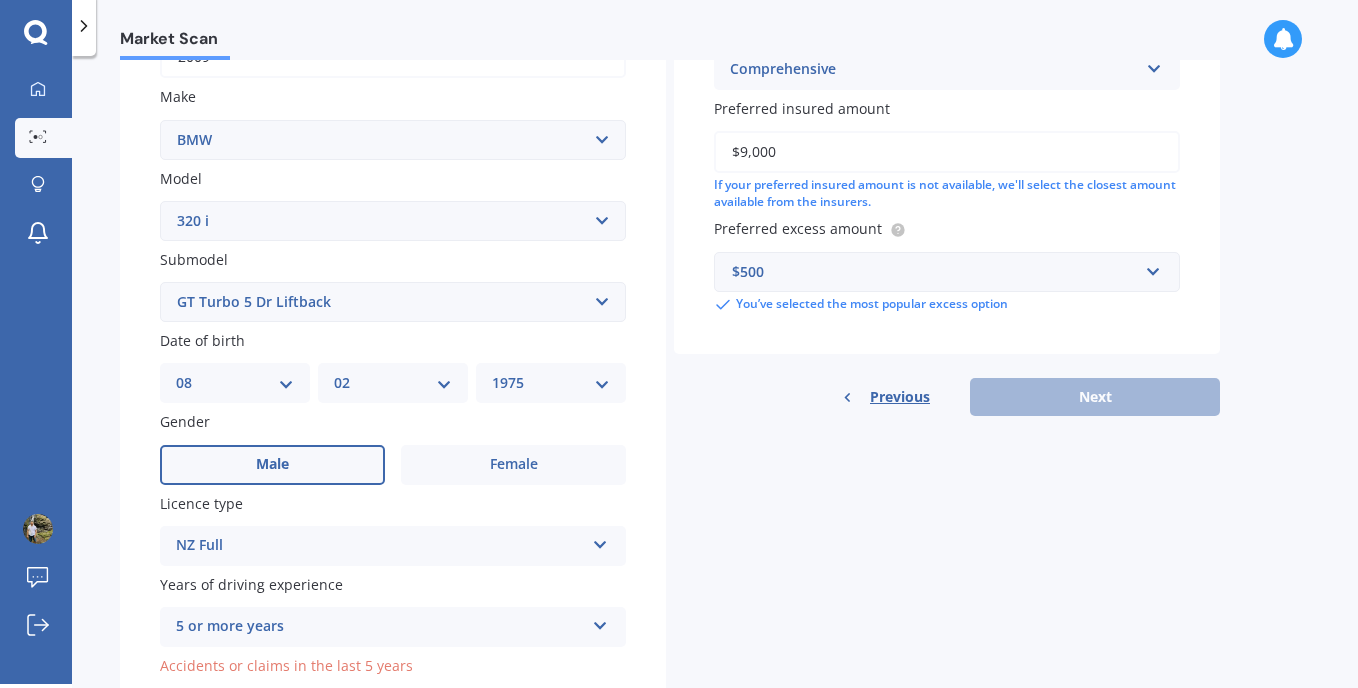 scroll, scrollTop: 393, scrollLeft: 0, axis: vertical 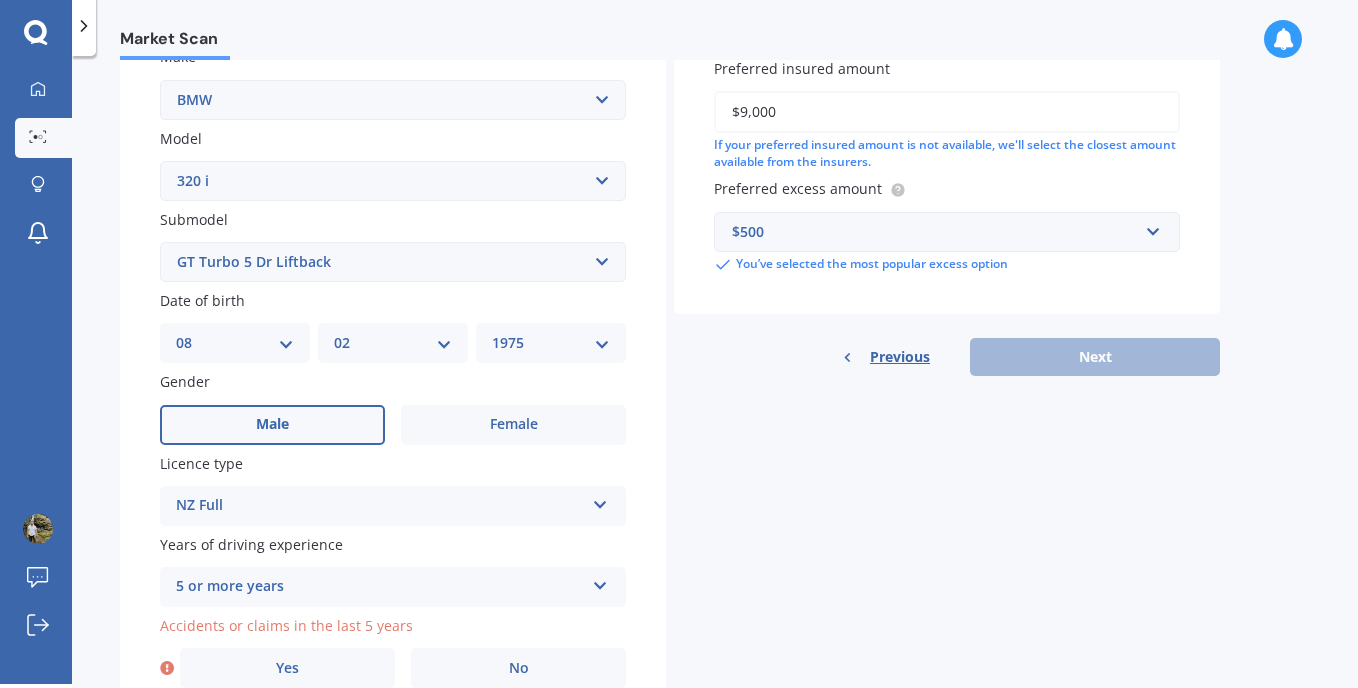 click on "Select submodel GT Turbo 5 Dr Liftback" at bounding box center [393, 262] 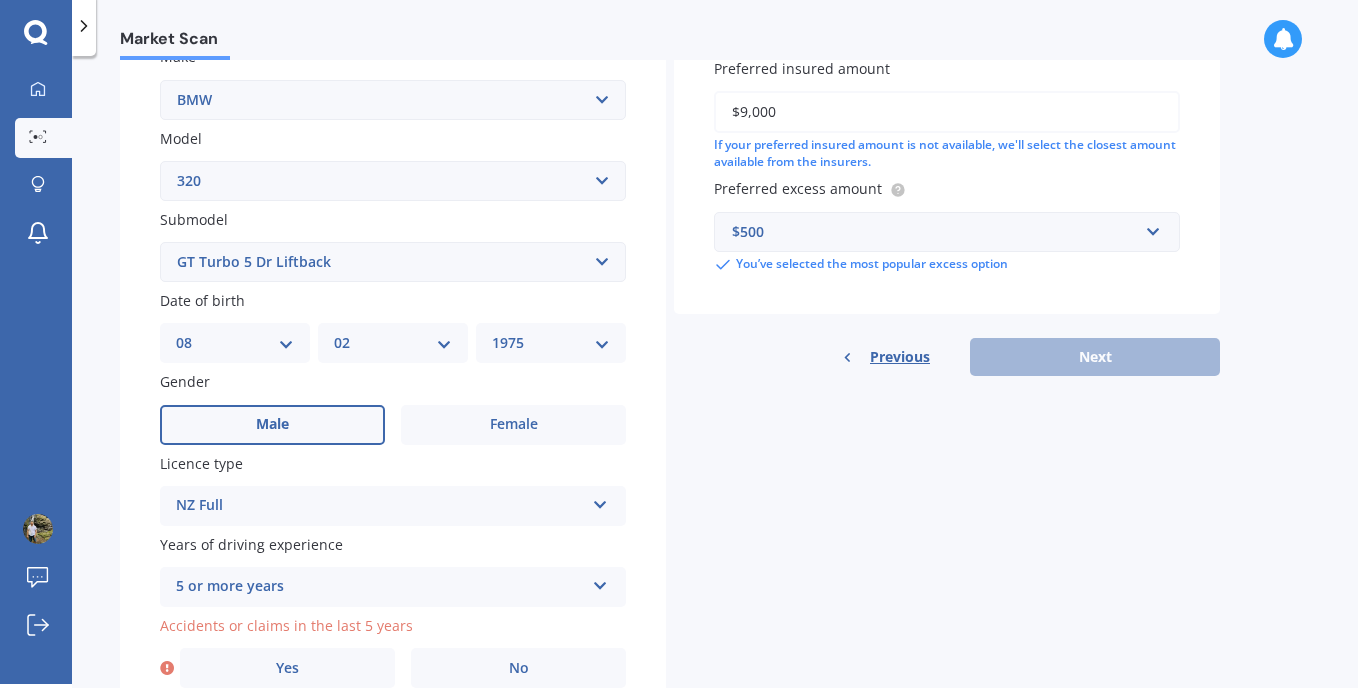 click on "Select model 116 116I 118 118D 120 130 218D 220I 225 250 316 318 320 320 i 323 325 328 330 335 335D 335i 340 420 428 430 435 518 520 523 523D 525 528 530 535 540 545 550 630 633 635 640D 640i 645i 650 728 730 733 735 740 745 750 760 840 850 i3 i3s i8 Ioniq iR iX IX3 M M135i M235 M240 M3 M340 M4 M4 Series M440i M5 M6 M7 X1 X2 X3 X4 X5 X6 X7 Z3 Z4 Z8" at bounding box center [393, 181] 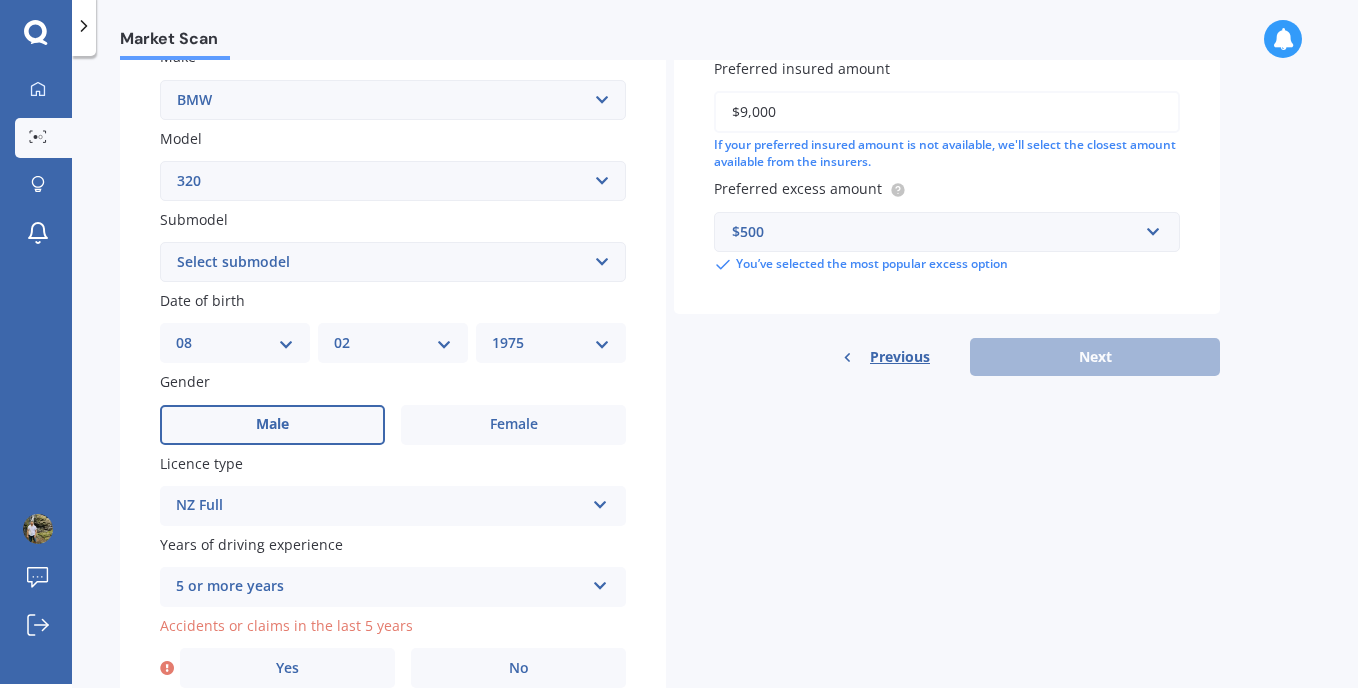 click on "Select submodel (All other) Ci d i I NON TURBO" at bounding box center [393, 262] 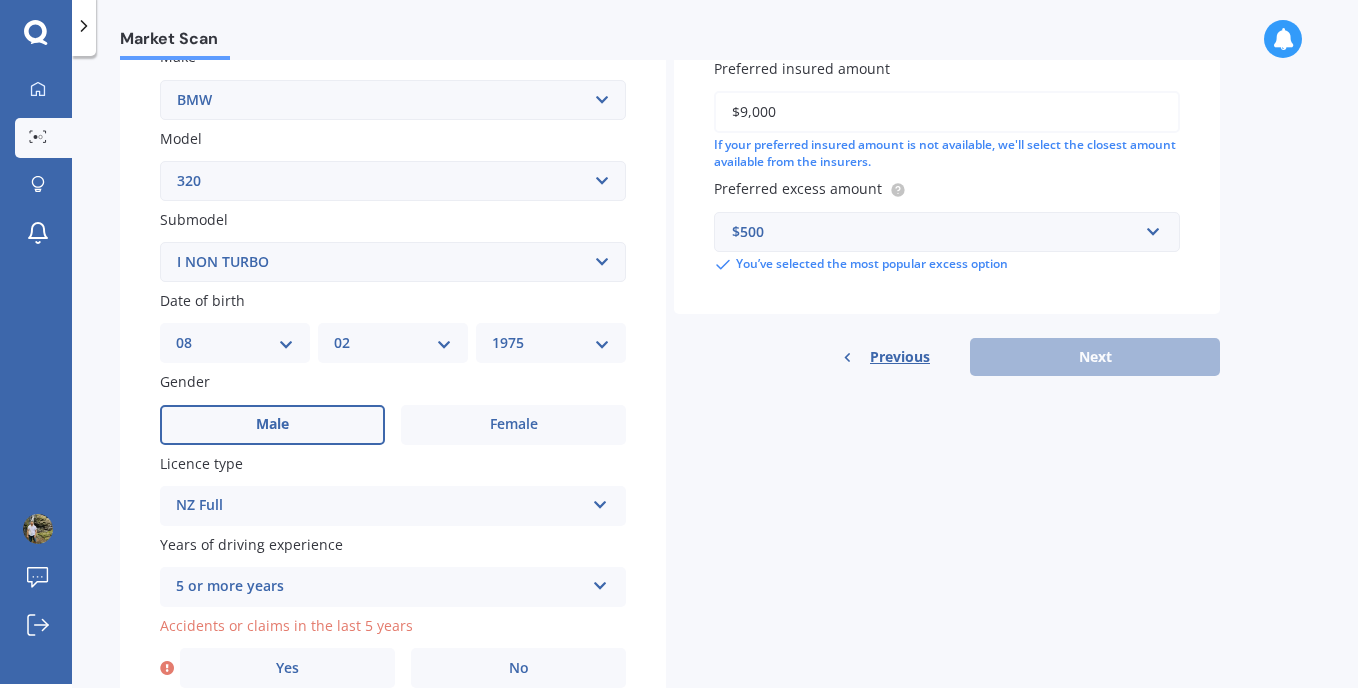 click on "Select submodel (All other) Ci d i I NON TURBO" at bounding box center (393, 262) 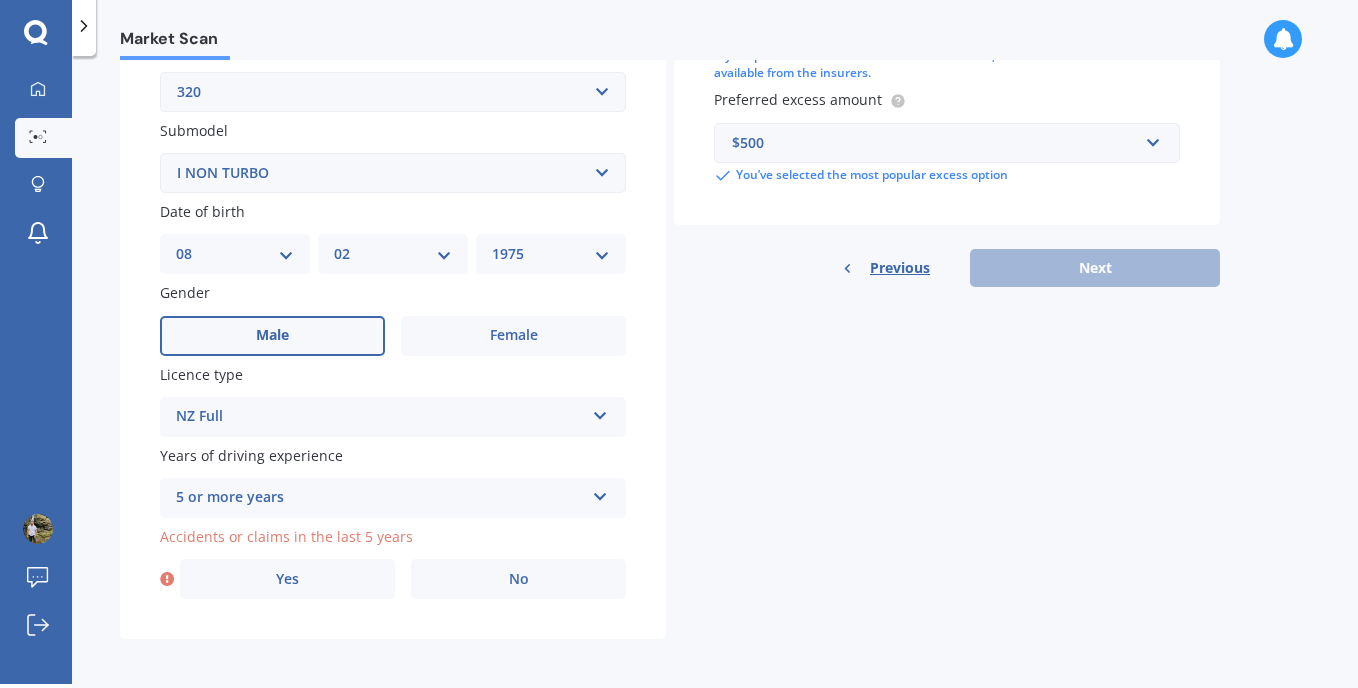 scroll, scrollTop: 489, scrollLeft: 0, axis: vertical 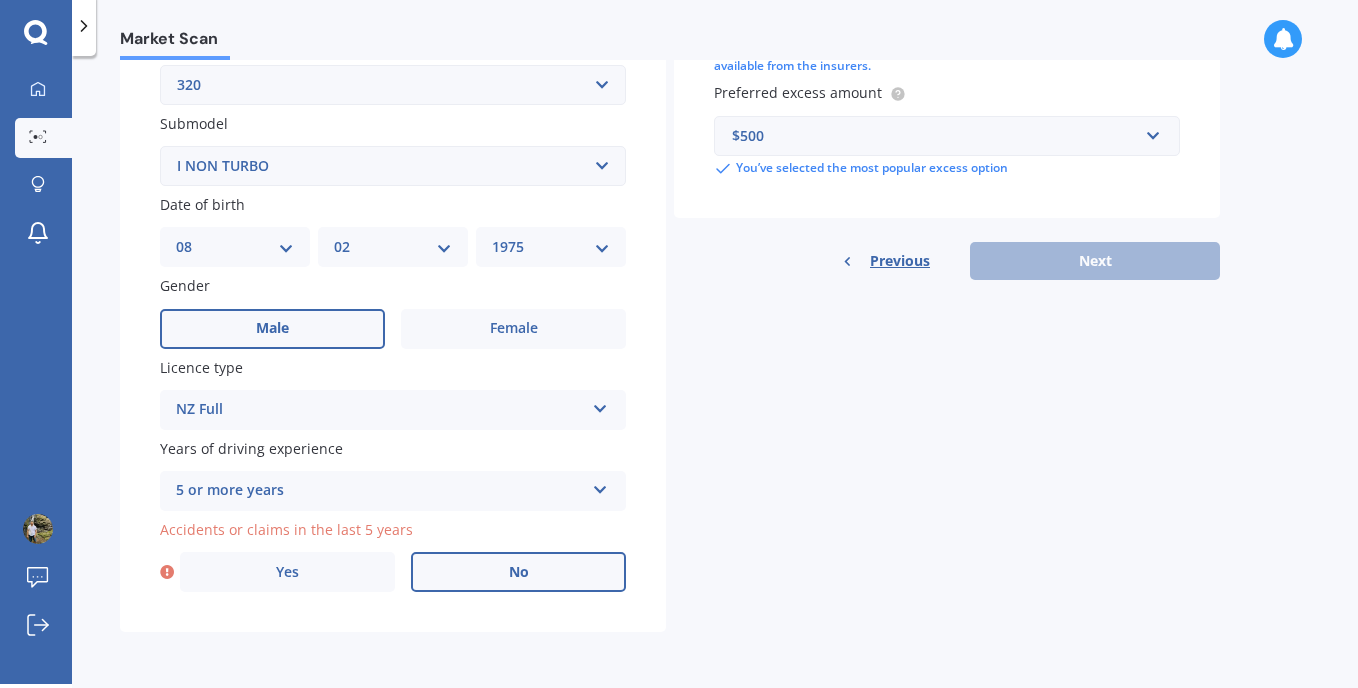 click on "No" at bounding box center [518, 572] 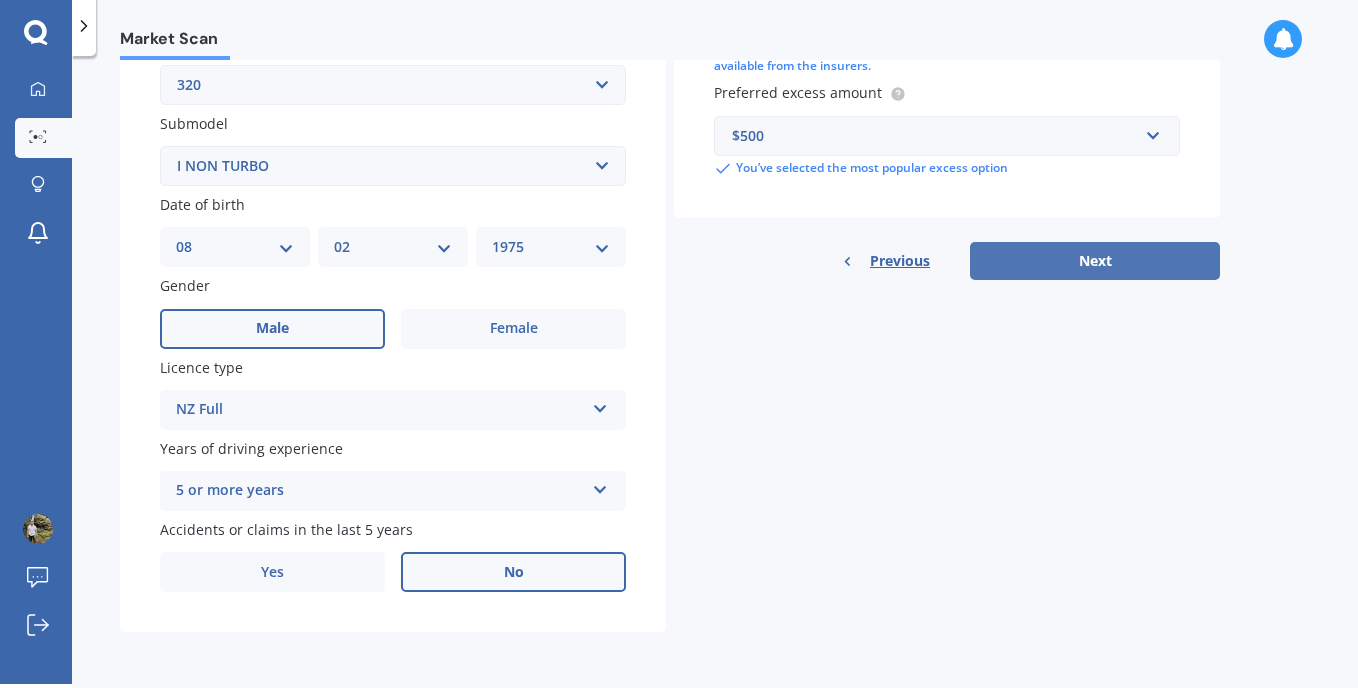 click on "Next" at bounding box center (1095, 261) 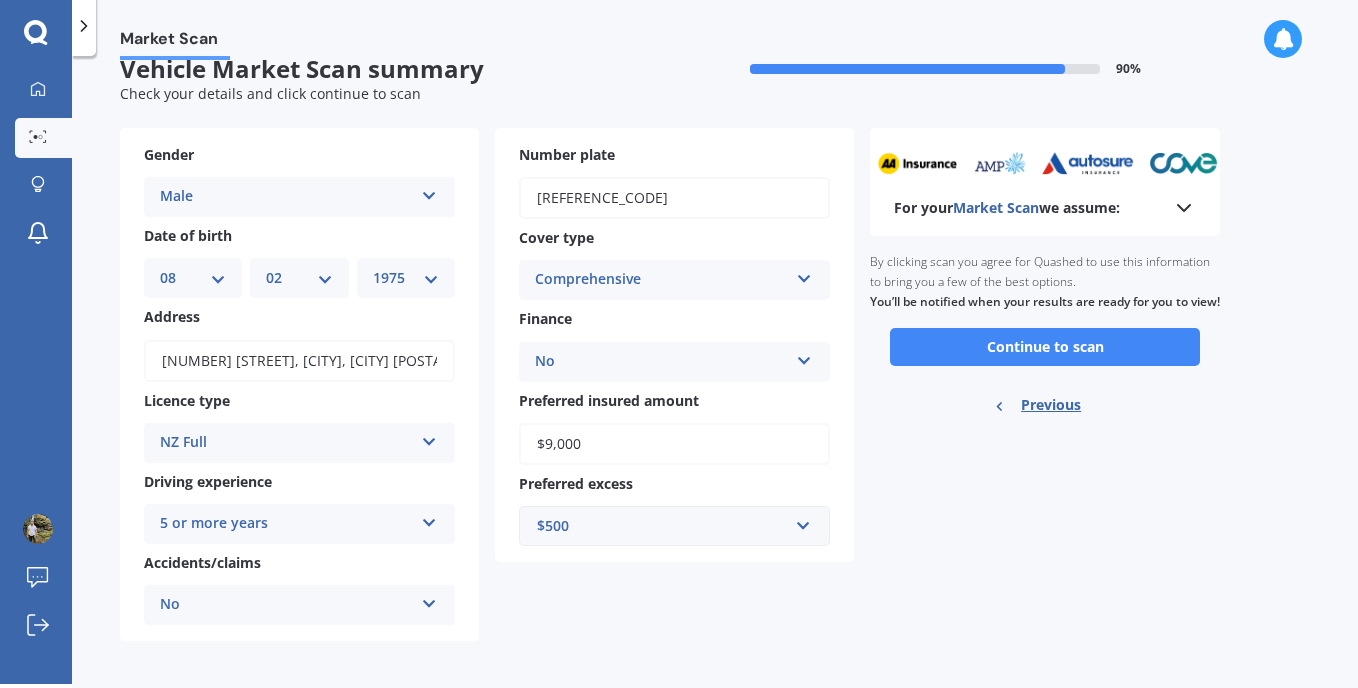 scroll, scrollTop: 38, scrollLeft: 0, axis: vertical 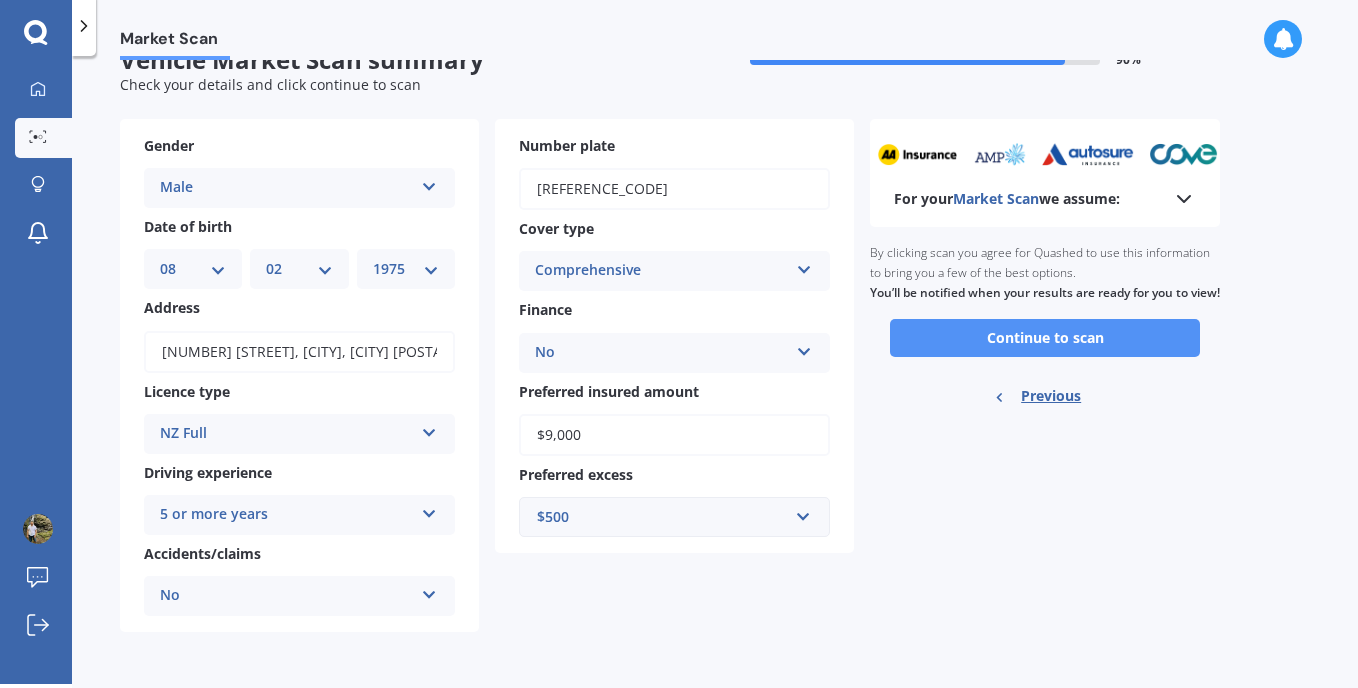 click on "Continue to scan" at bounding box center [1045, 338] 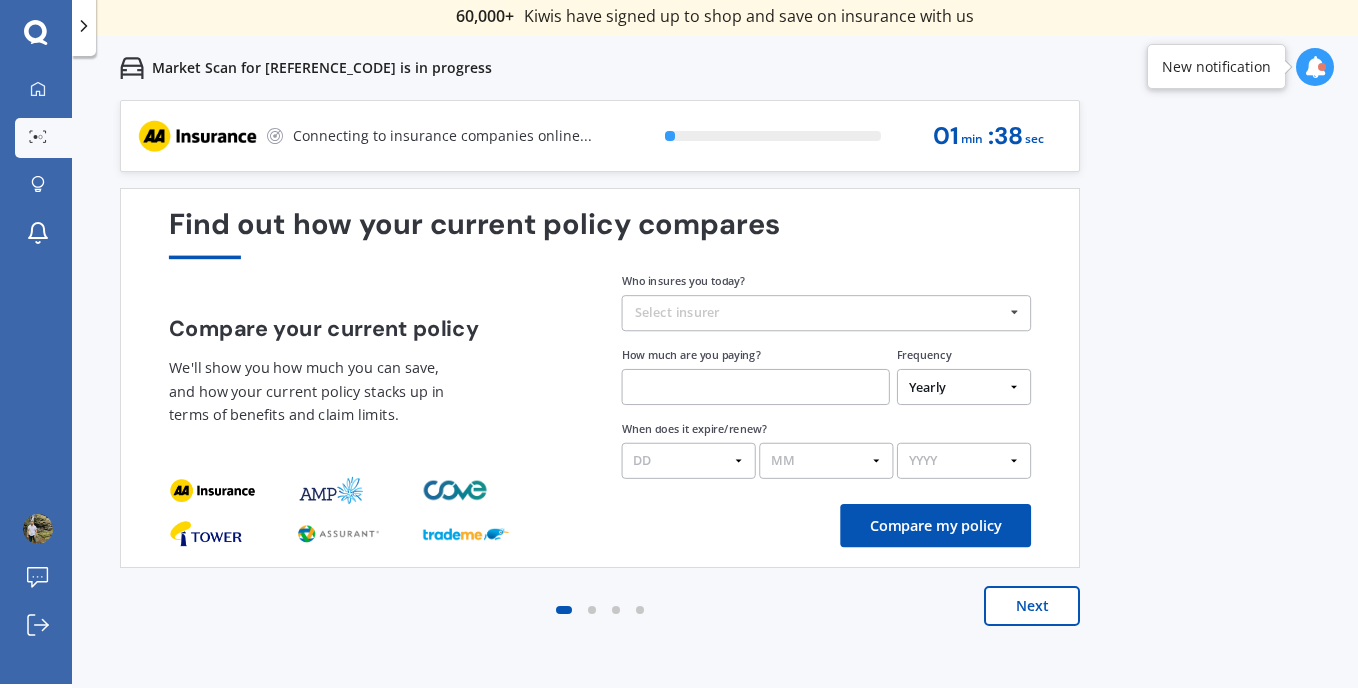 scroll, scrollTop: 0, scrollLeft: 0, axis: both 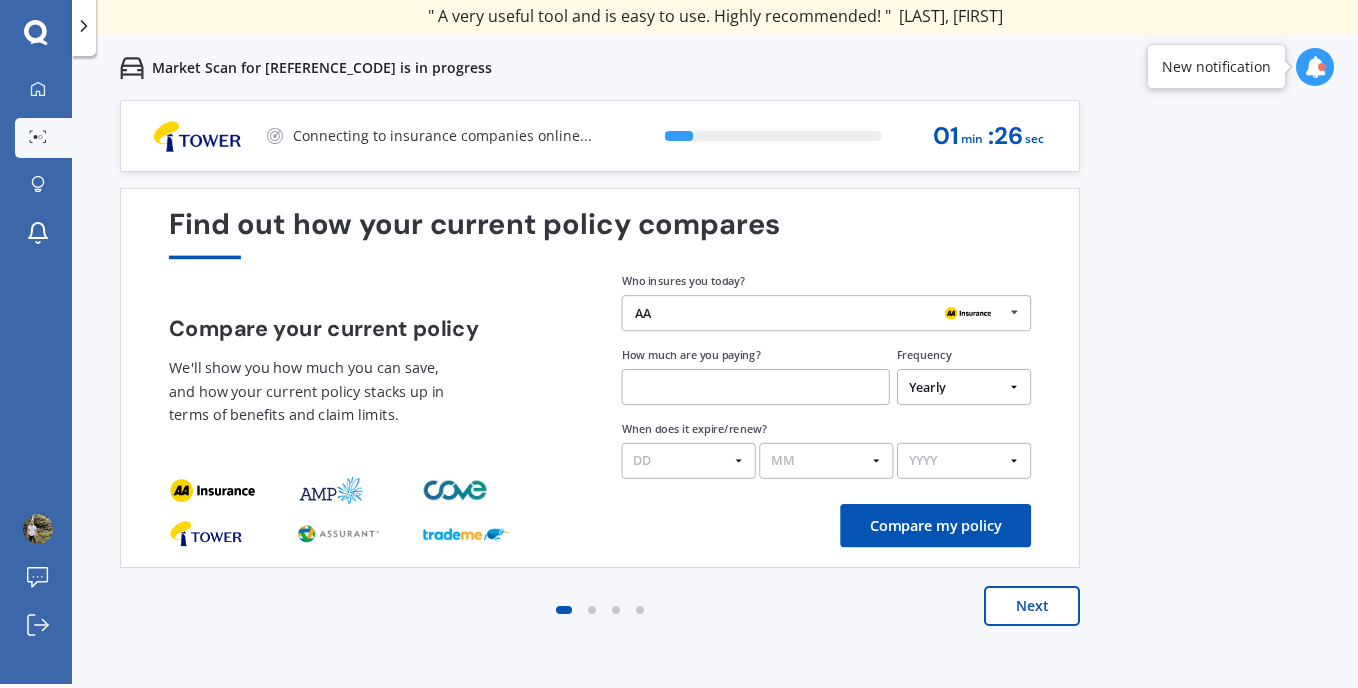 click on "Next" at bounding box center (1032, 606) 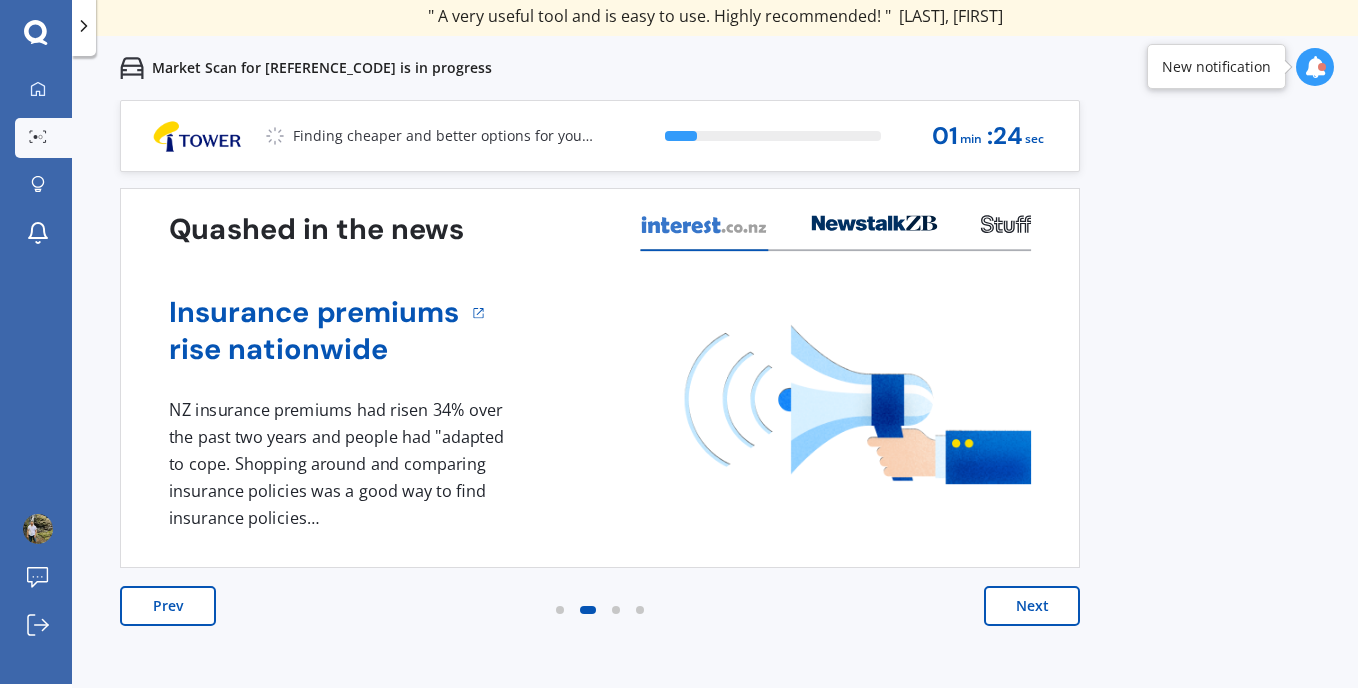 click on "Next" at bounding box center [1032, 606] 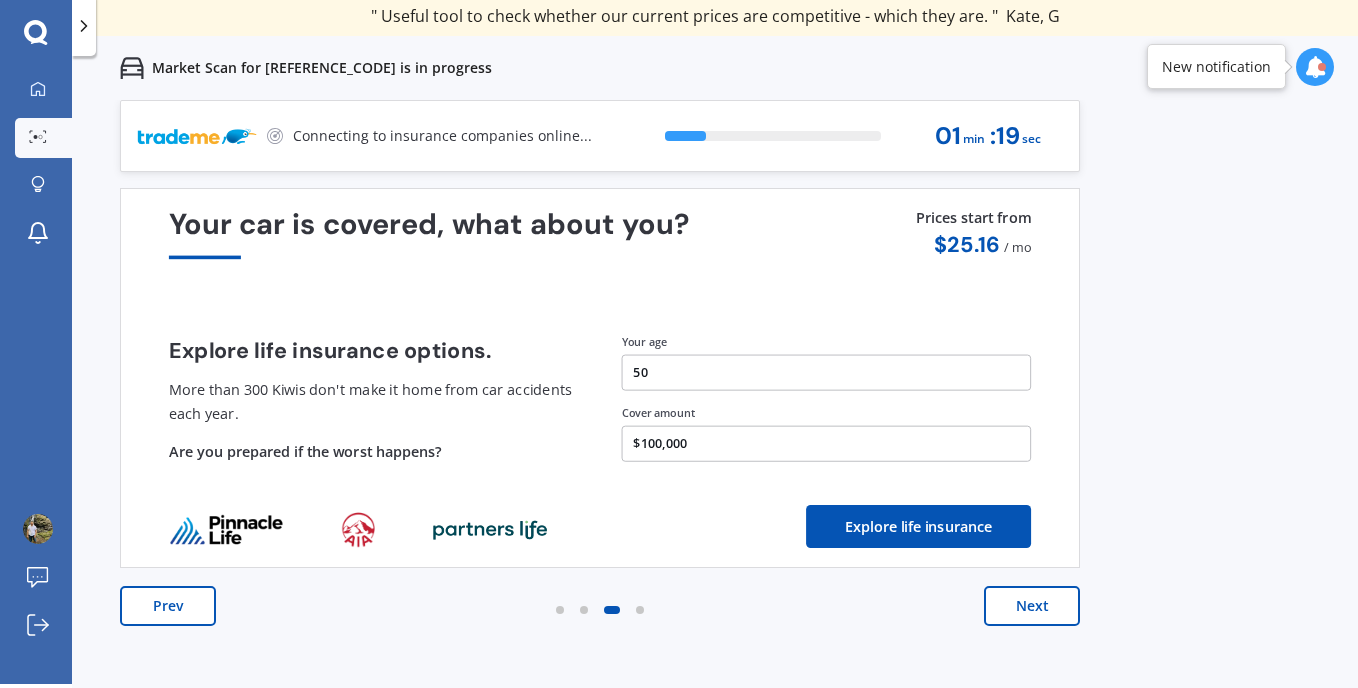 click on "Next" at bounding box center [1032, 606] 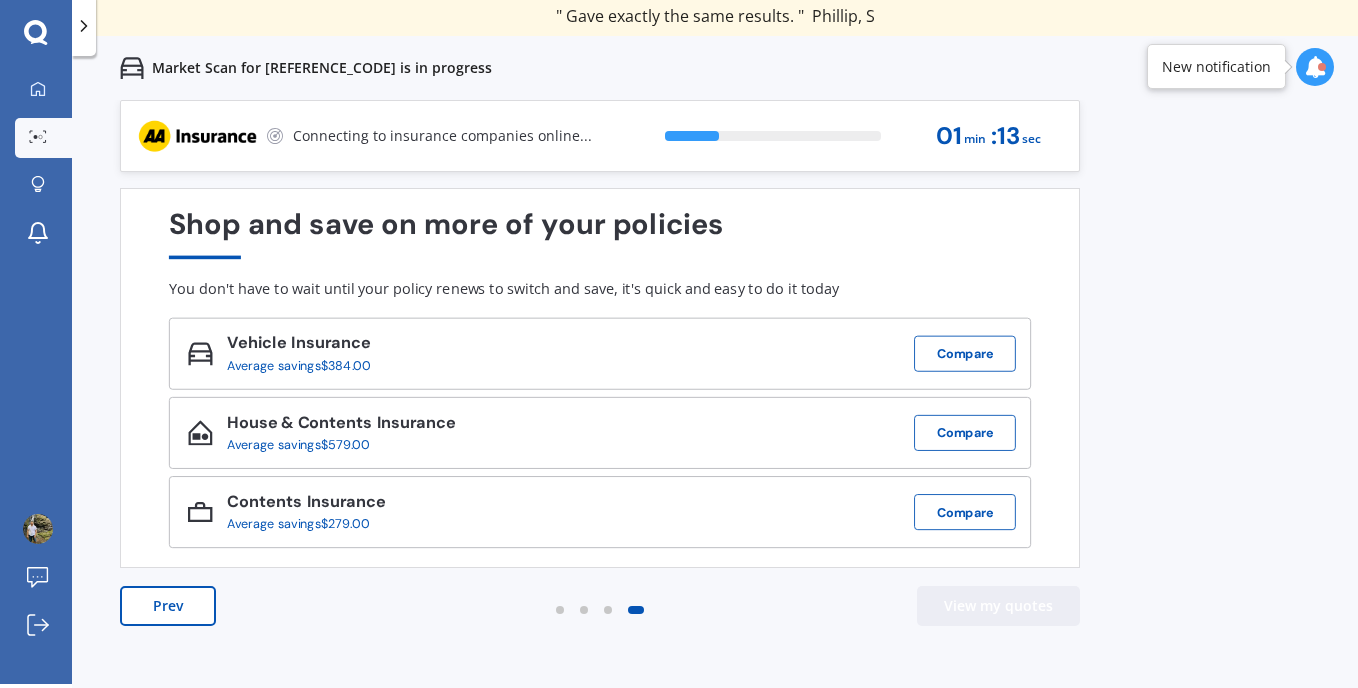 click on "View my quotes" at bounding box center (998, 606) 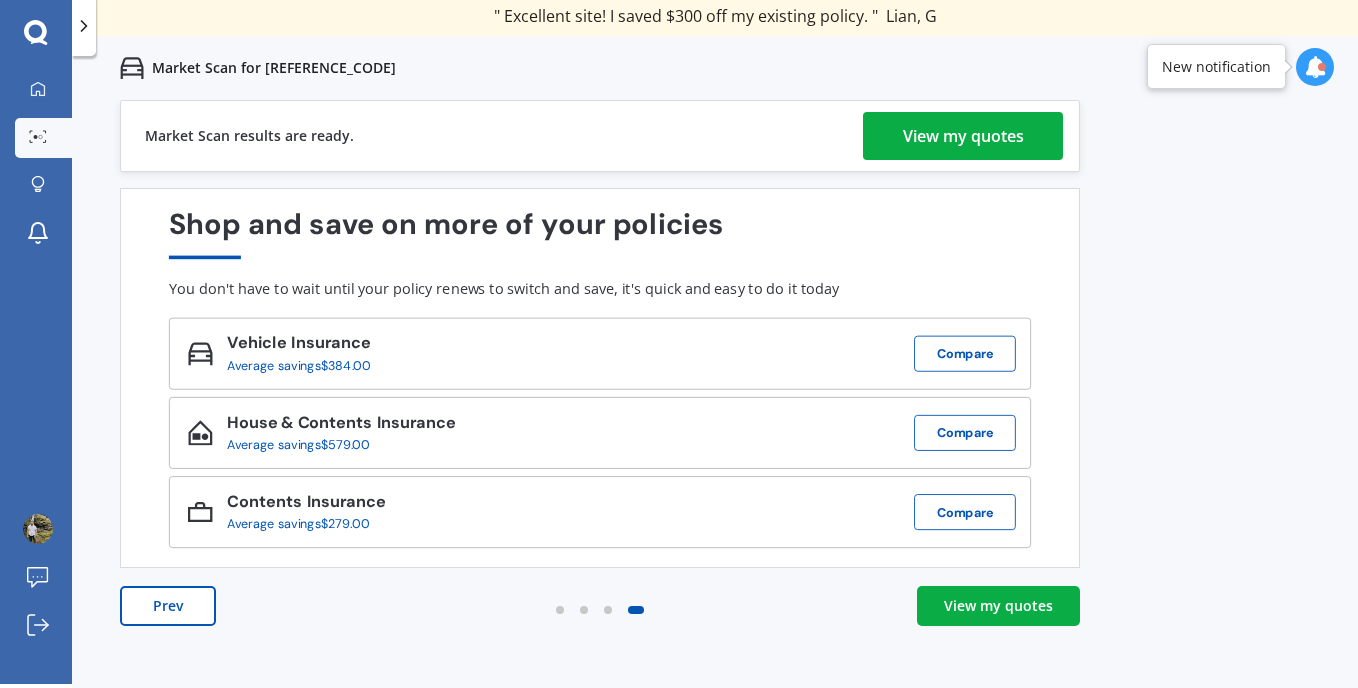 click on "View my quotes" at bounding box center [963, 136] 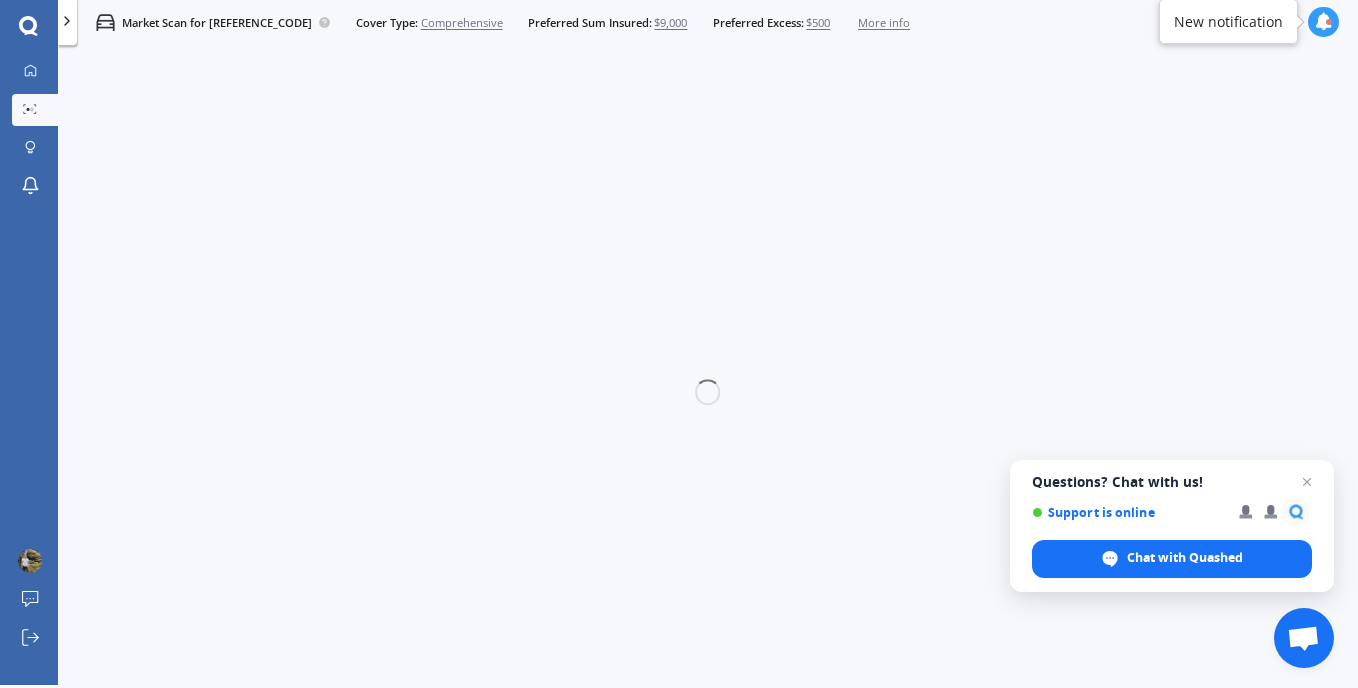 scroll, scrollTop: 3, scrollLeft: 0, axis: vertical 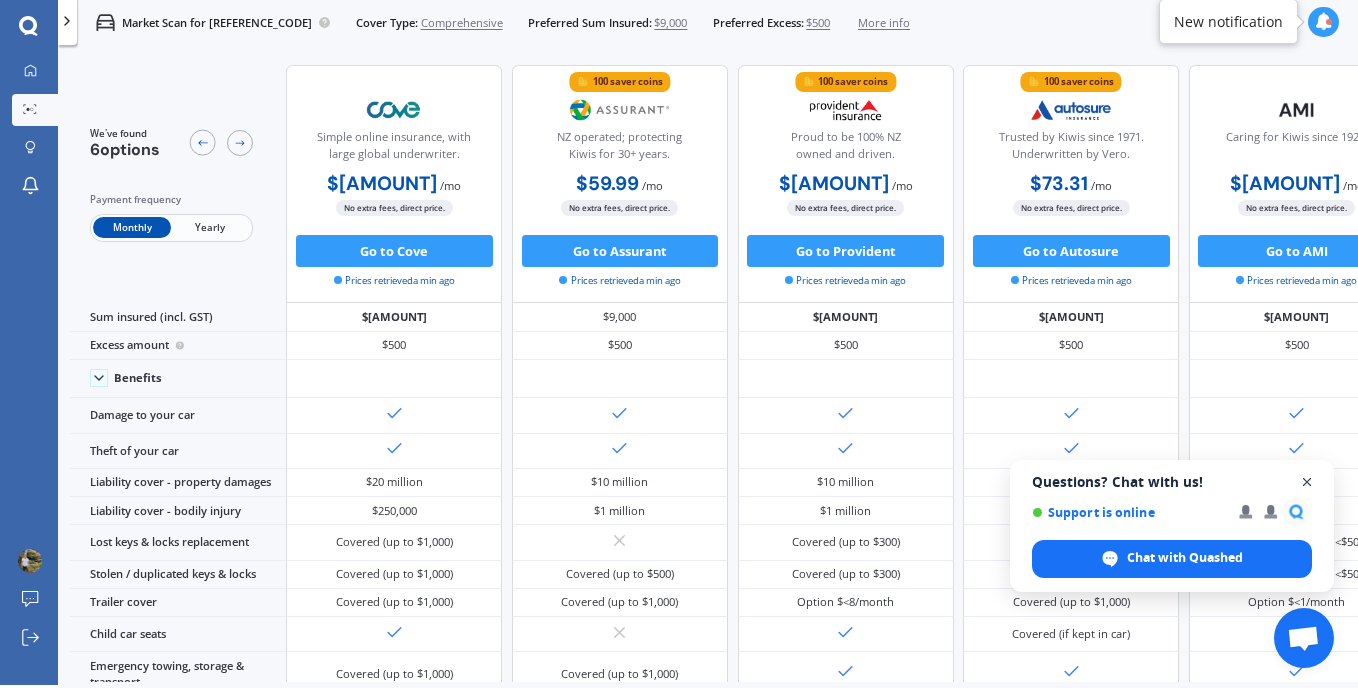 click at bounding box center (1307, 482) 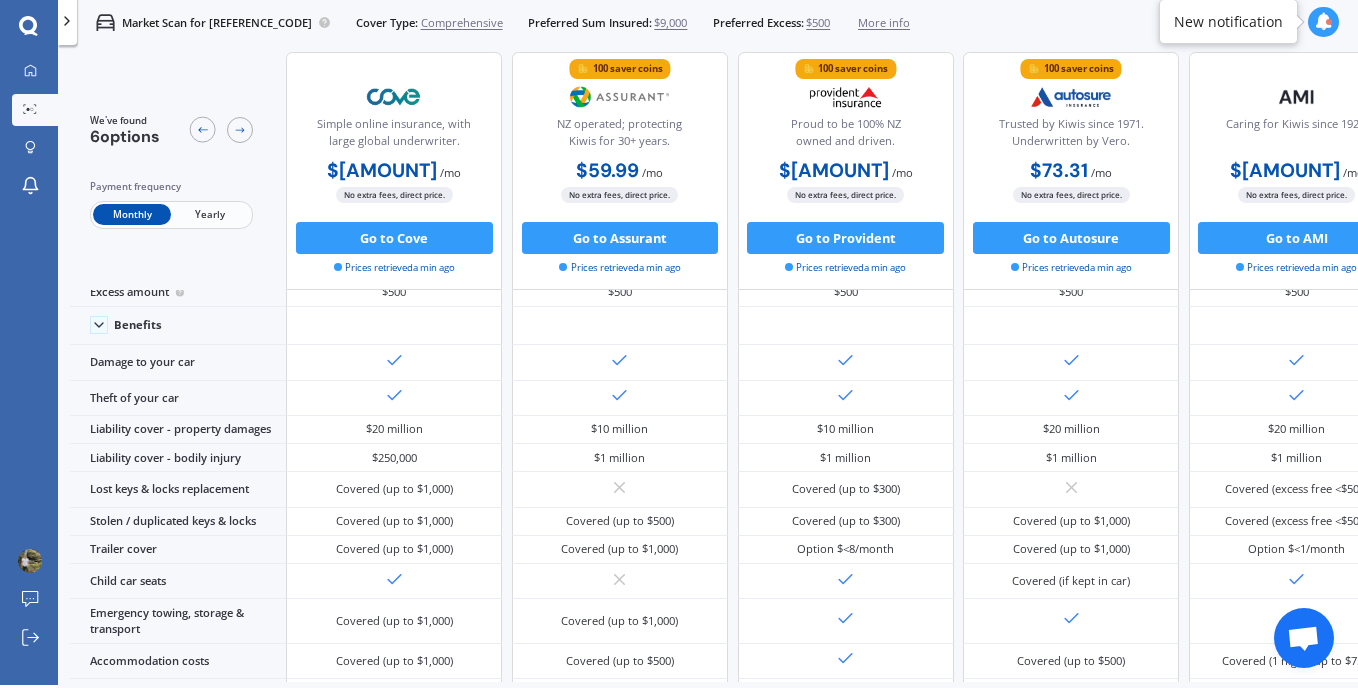 scroll, scrollTop: 0, scrollLeft: 0, axis: both 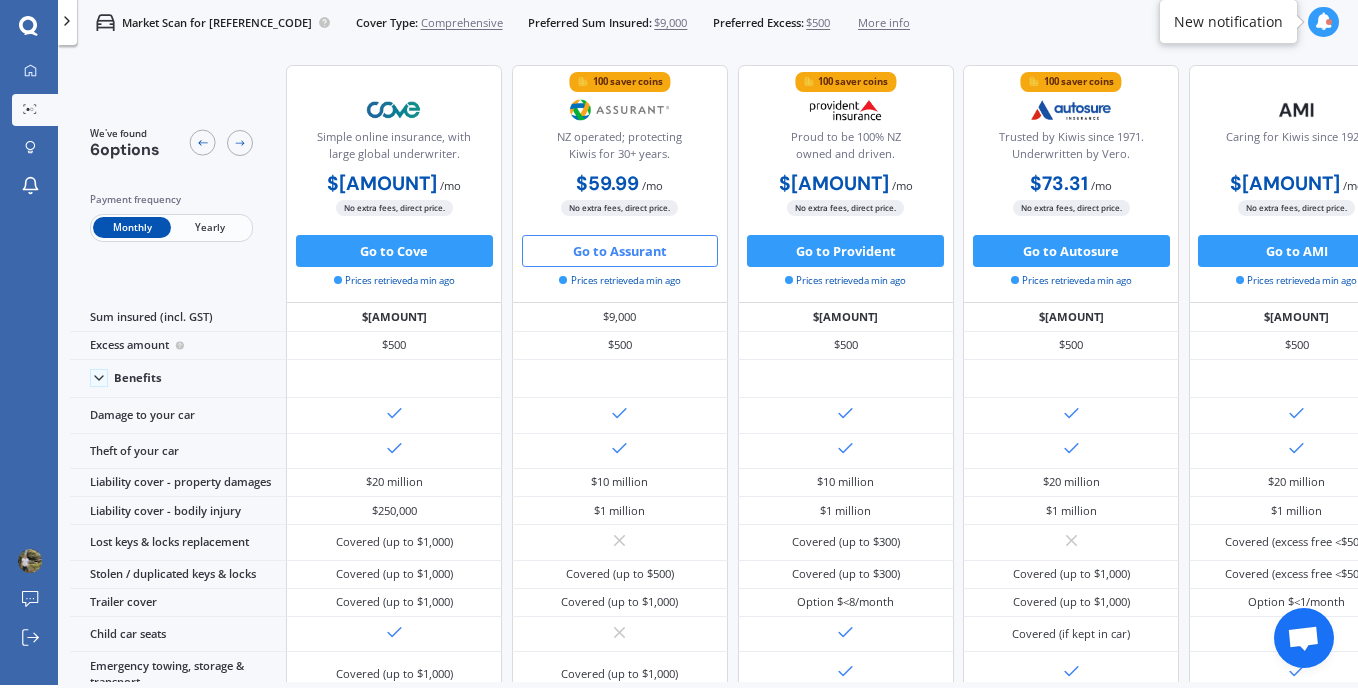 click on "Go to Assurant" at bounding box center (620, 251) 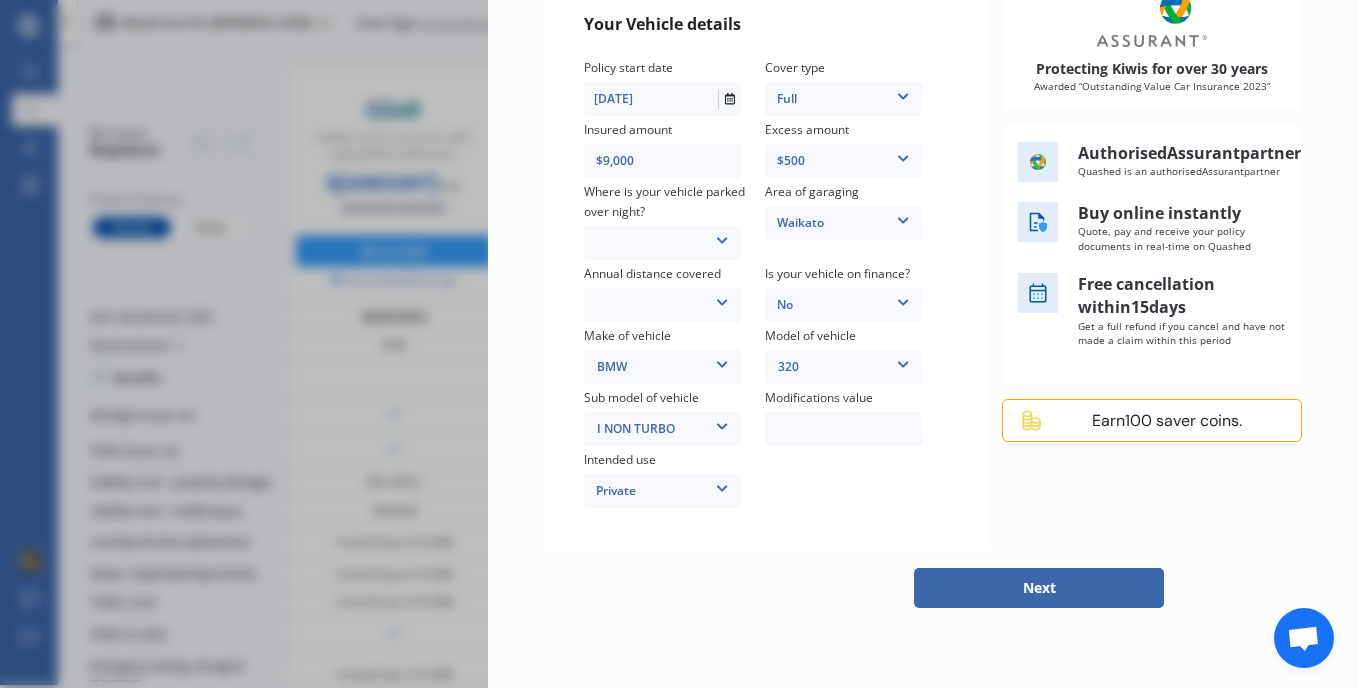 scroll, scrollTop: 421, scrollLeft: 0, axis: vertical 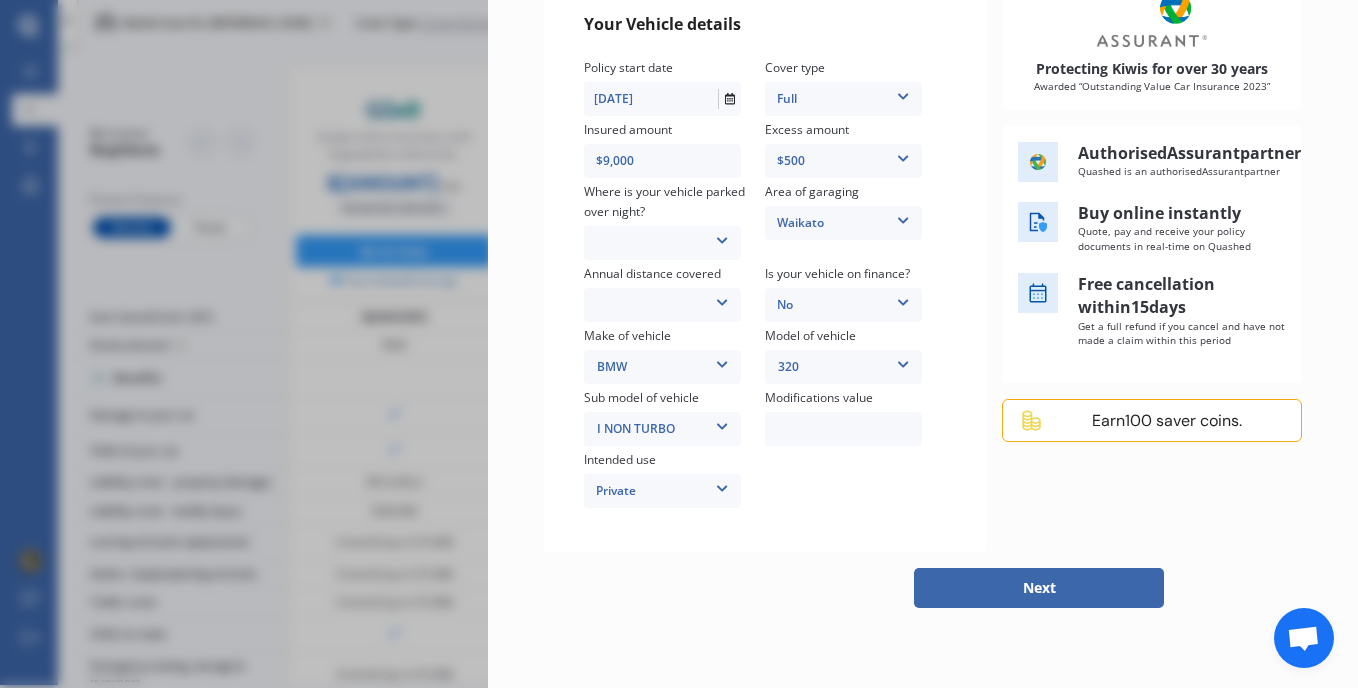 click on "Next" at bounding box center [1039, 588] 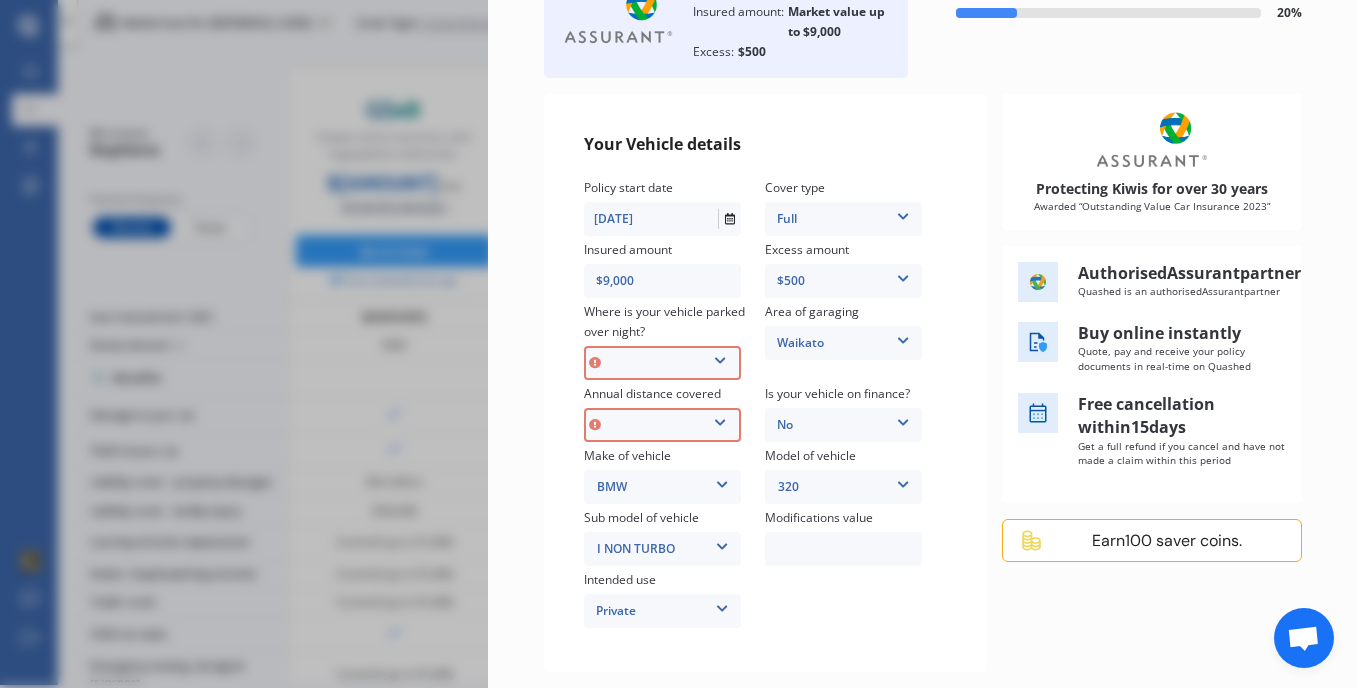 scroll, scrollTop: 153, scrollLeft: 0, axis: vertical 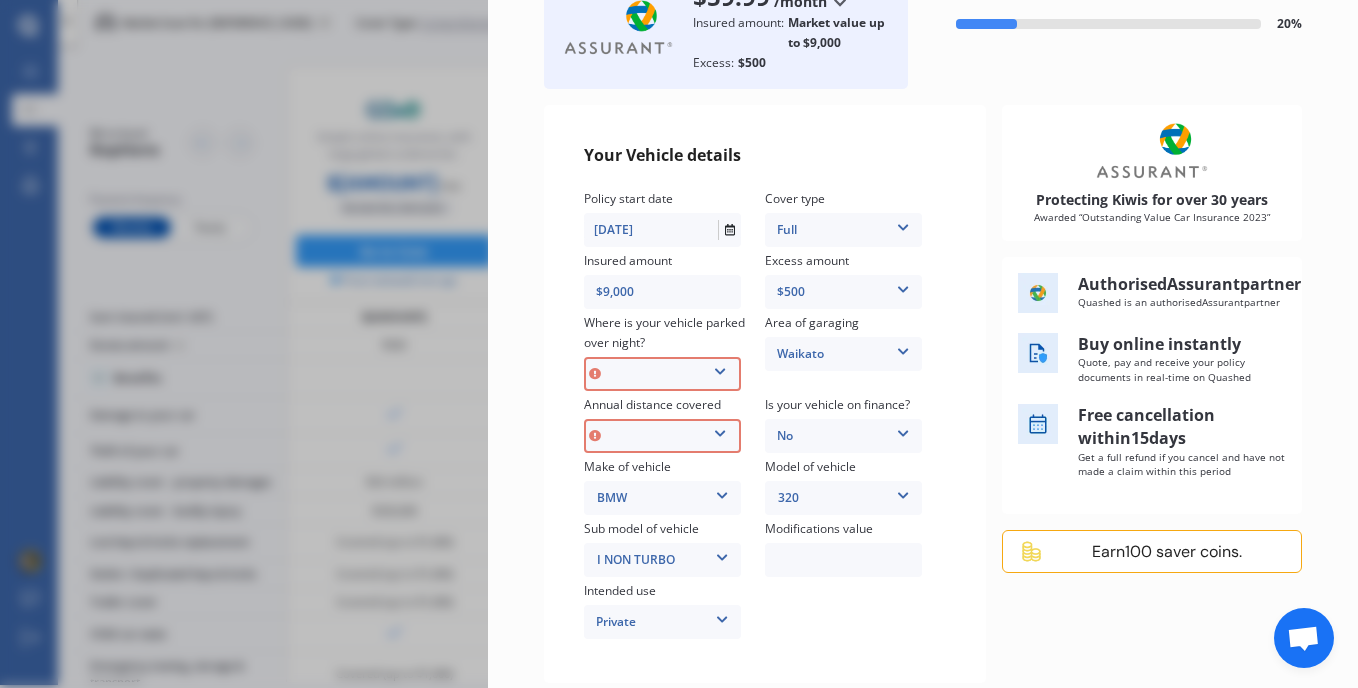 click at bounding box center (720, 368) 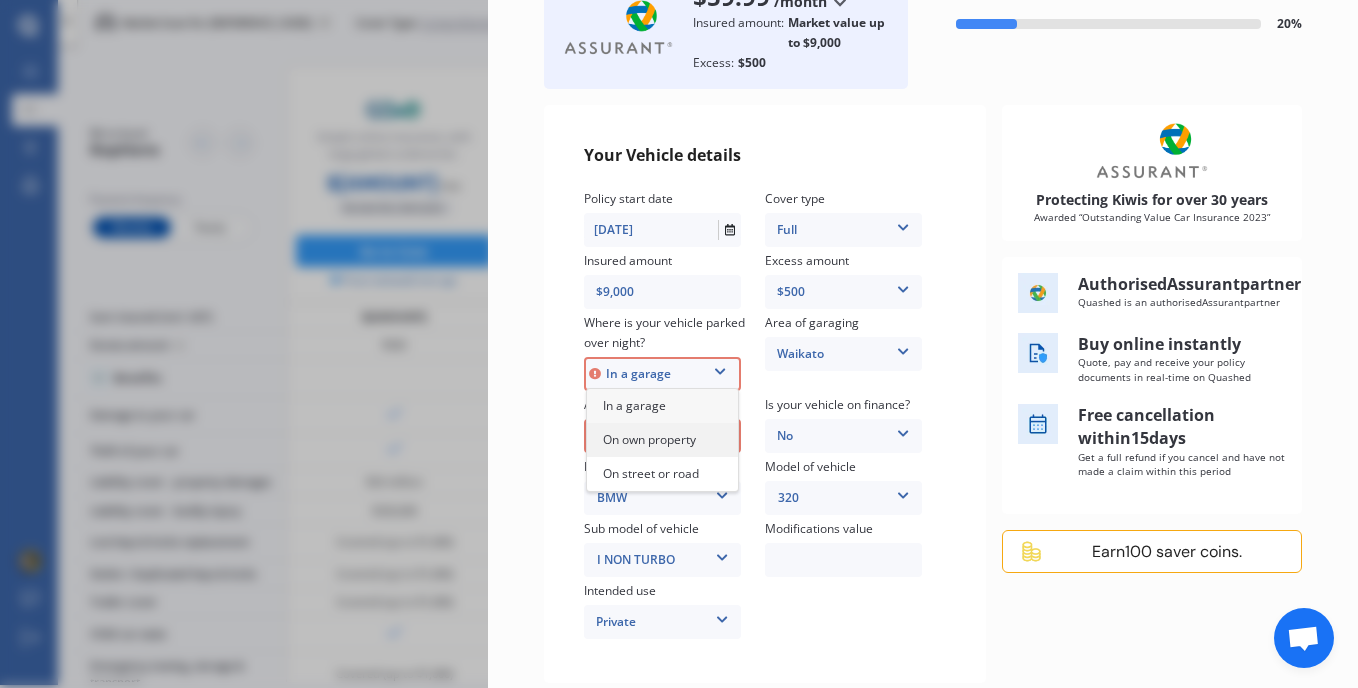 click on "On own property" at bounding box center (662, 440) 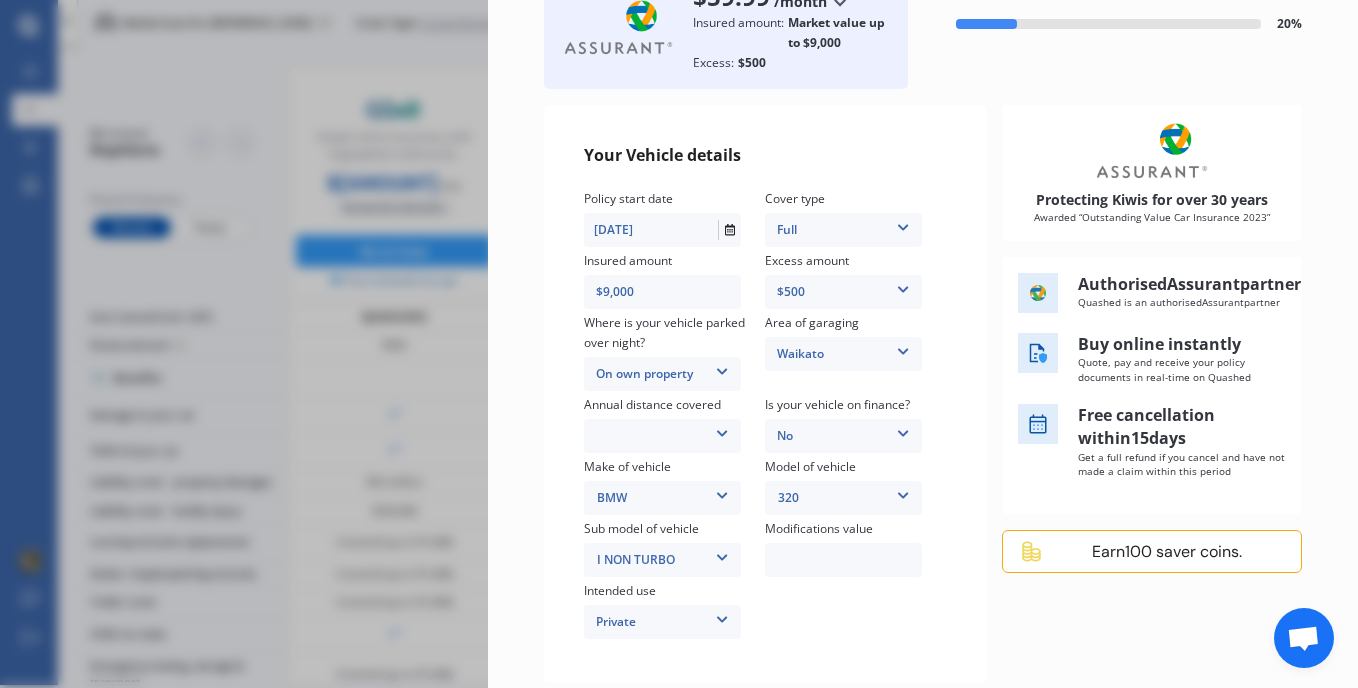 click at bounding box center (722, 430) 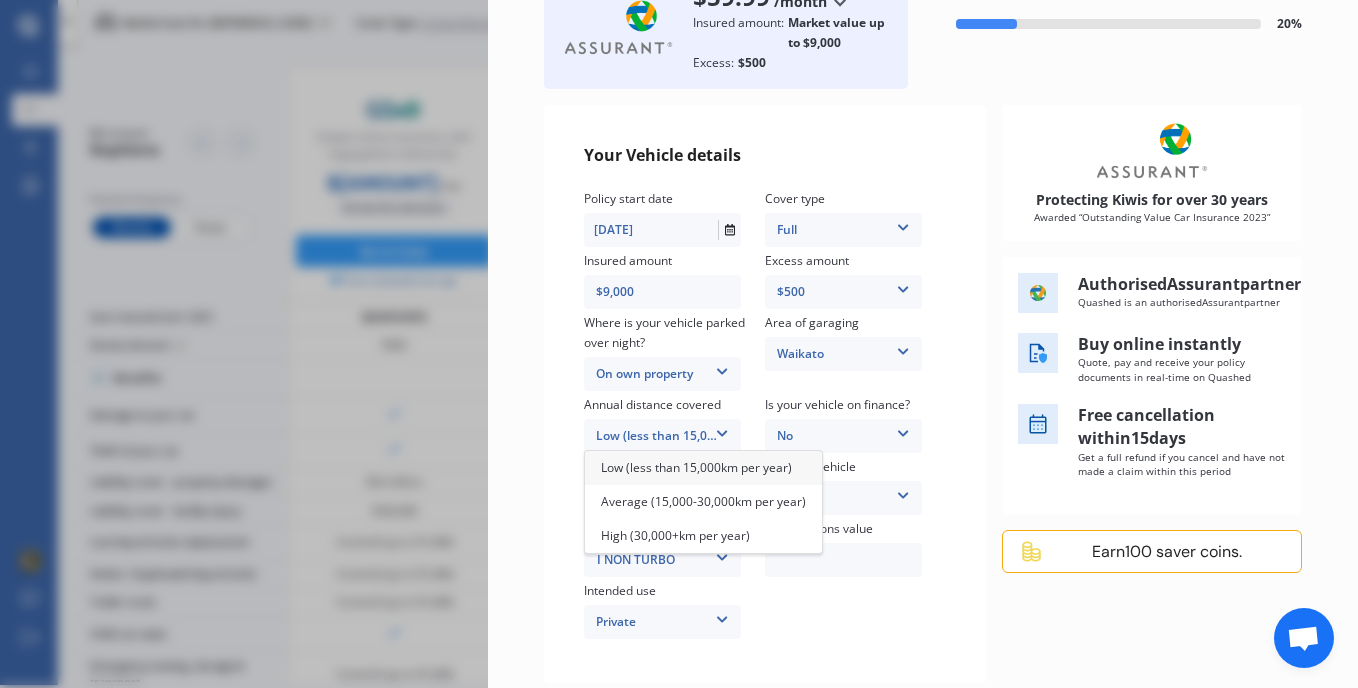 click on "Low (less than 15,000km per year)" at bounding box center (662, 436) 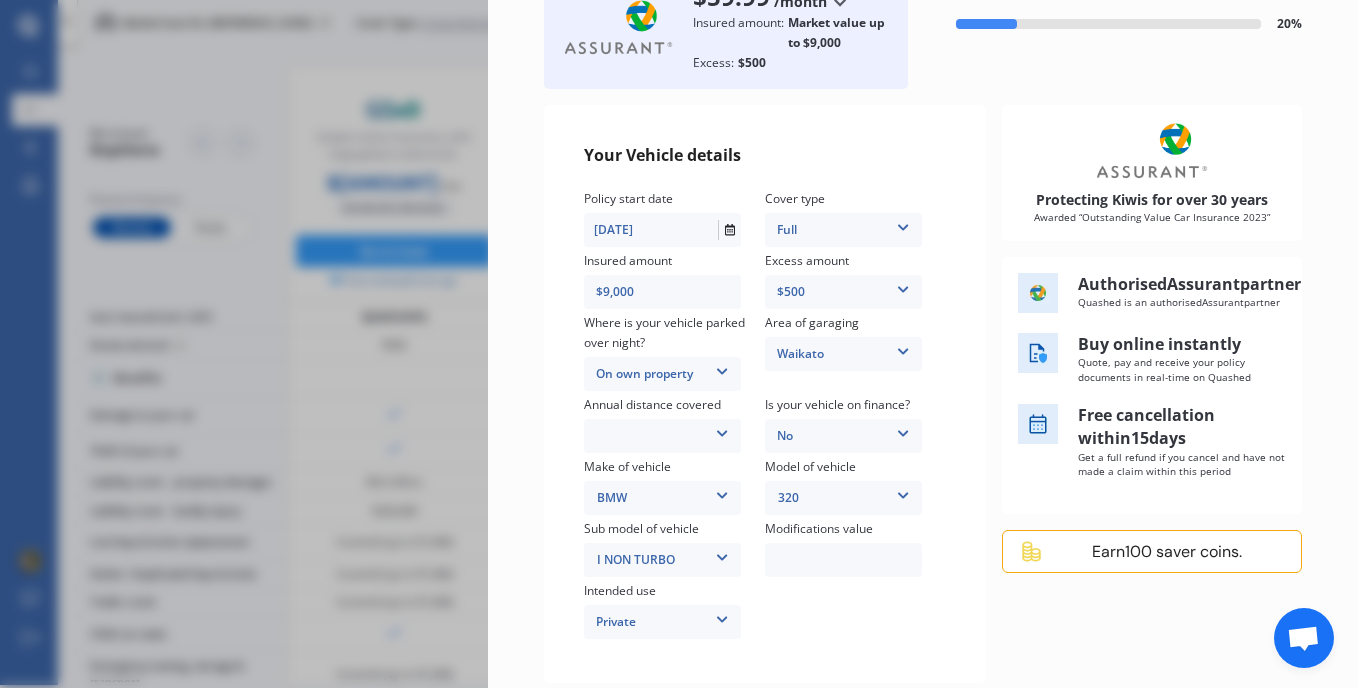 click on "Low (less than 15,000km per year) Average (15,000-30,000km per year) High (30,000+km per year)" at bounding box center (662, 436) 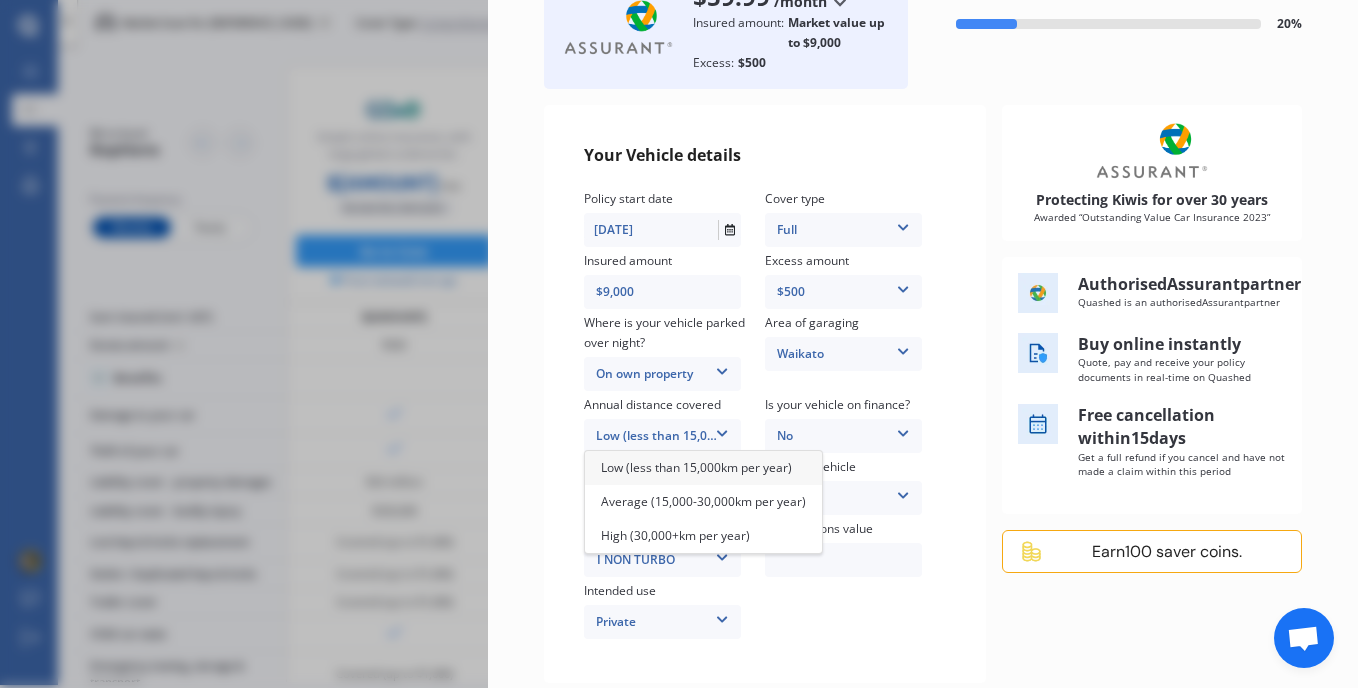 click on "Low (less than 15,000km per year)" at bounding box center [696, 467] 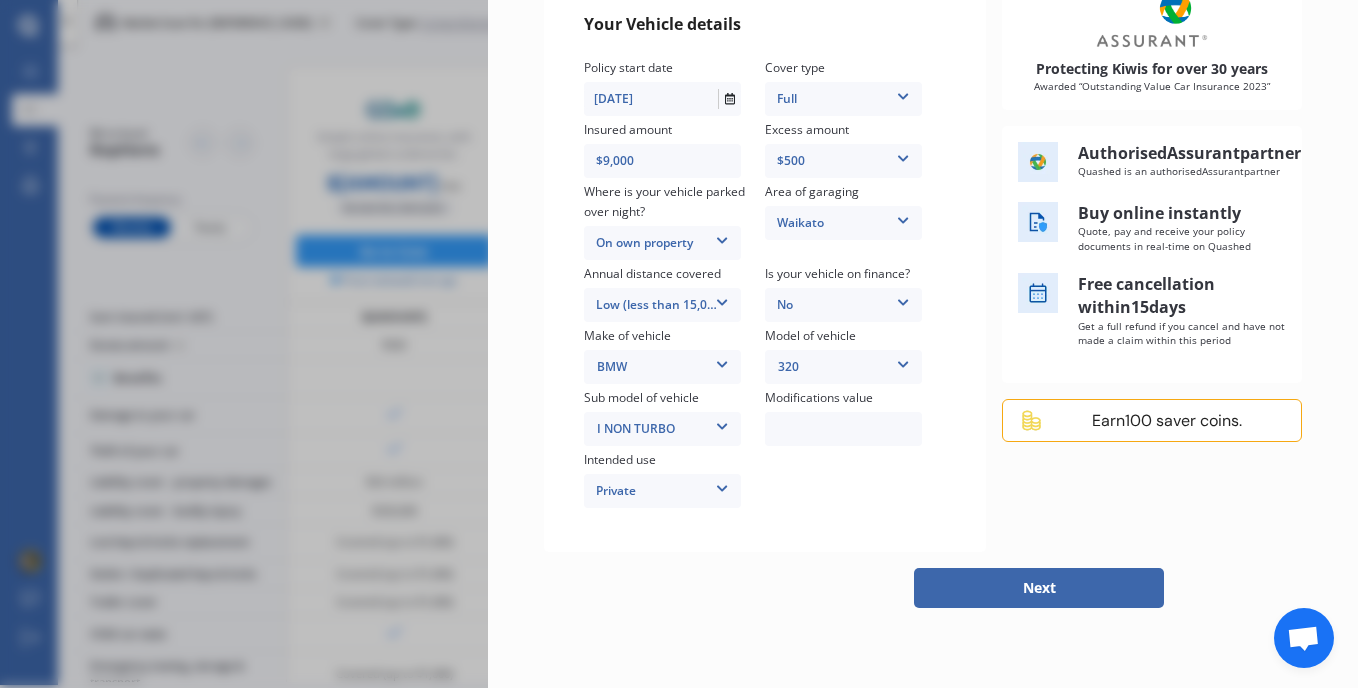 scroll, scrollTop: 421, scrollLeft: 0, axis: vertical 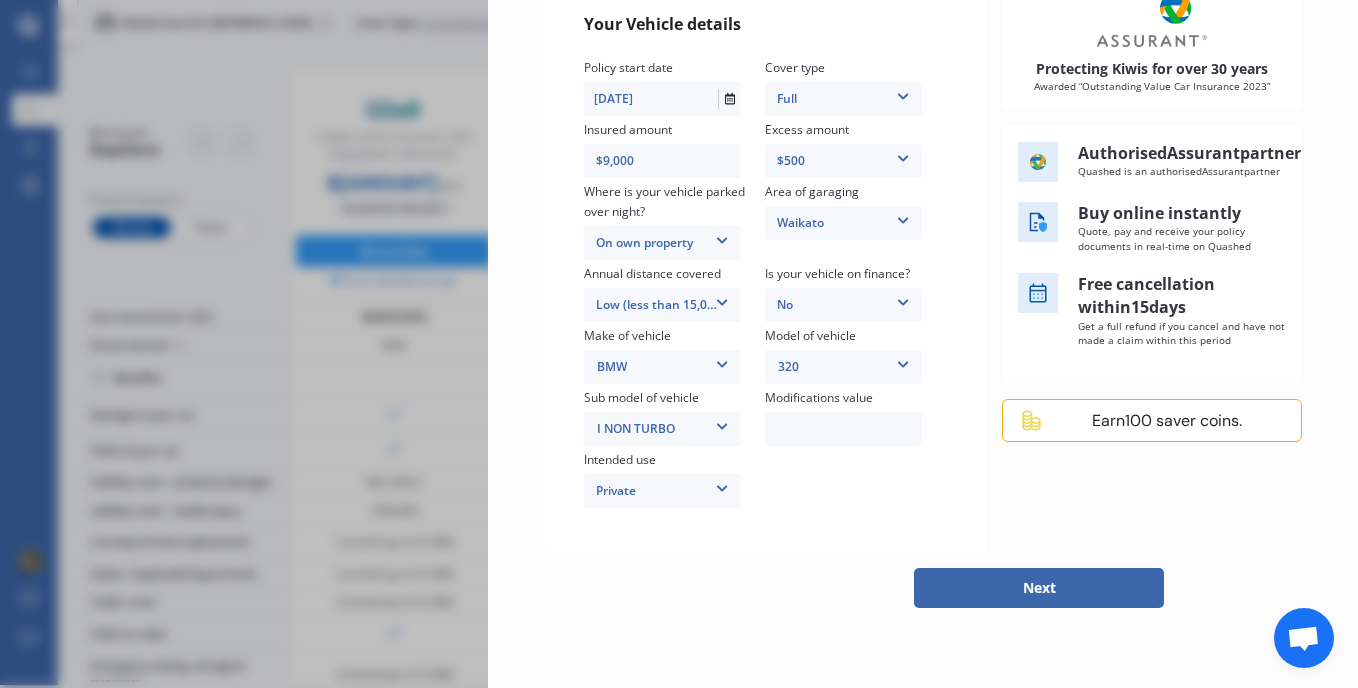 click on "Next" at bounding box center [1039, 588] 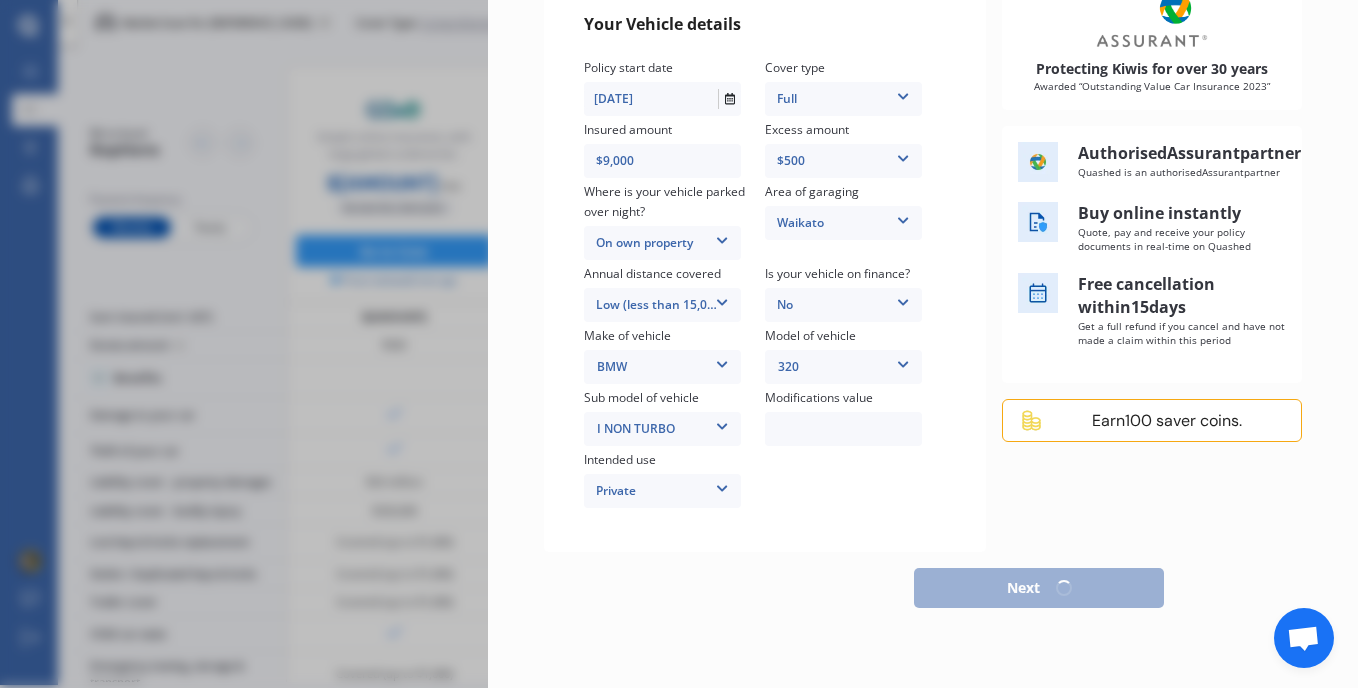 scroll, scrollTop: 406, scrollLeft: 0, axis: vertical 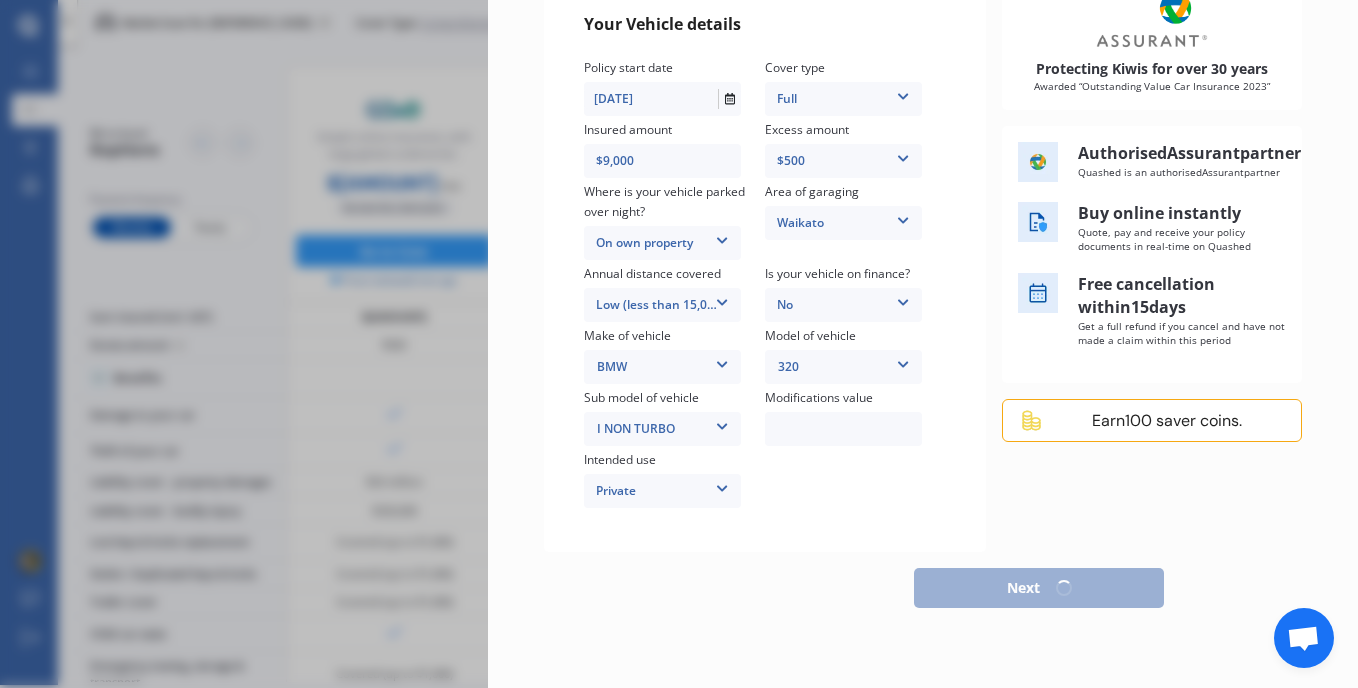 select on "1975" 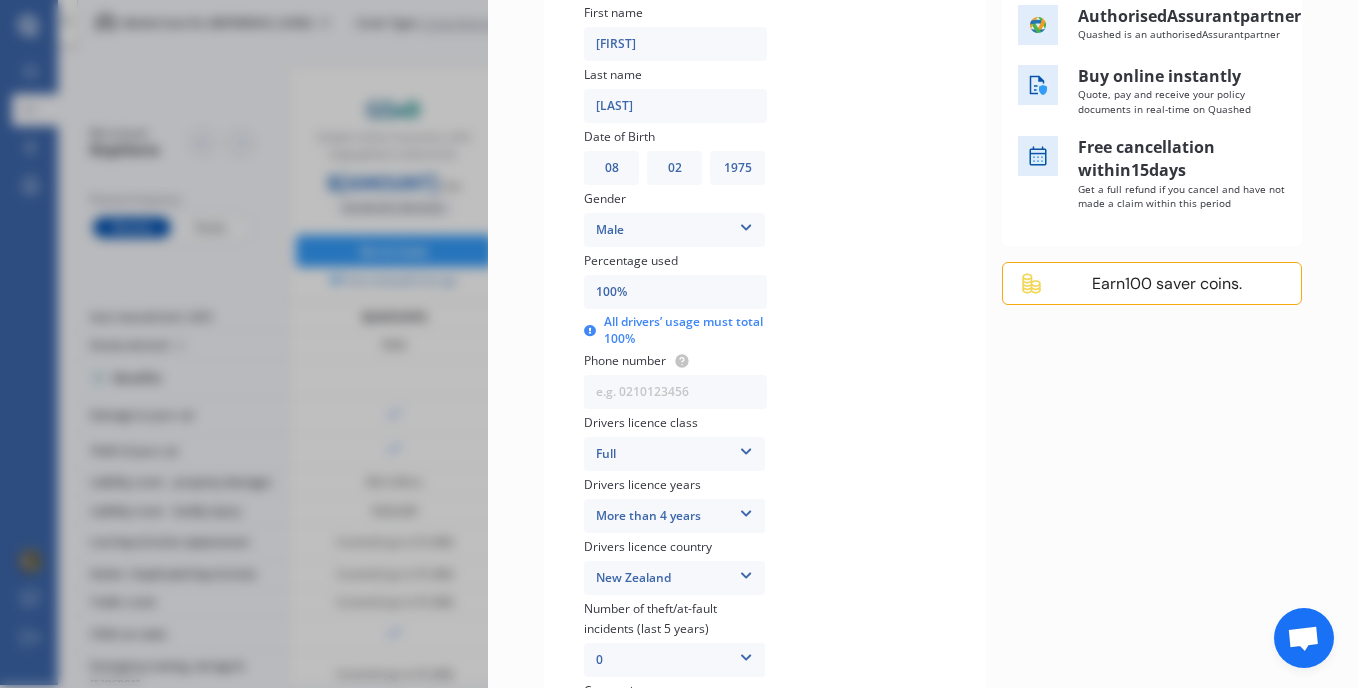 scroll, scrollTop: 0, scrollLeft: 0, axis: both 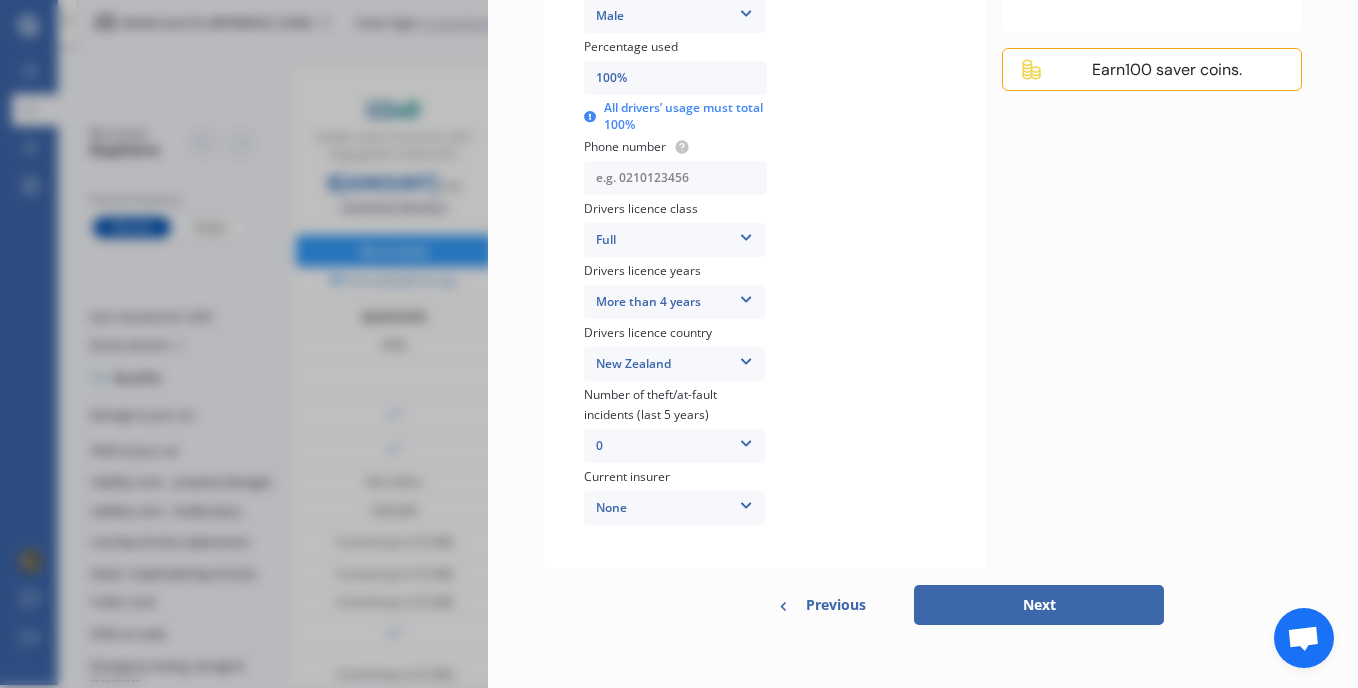click at bounding box center [675, 178] 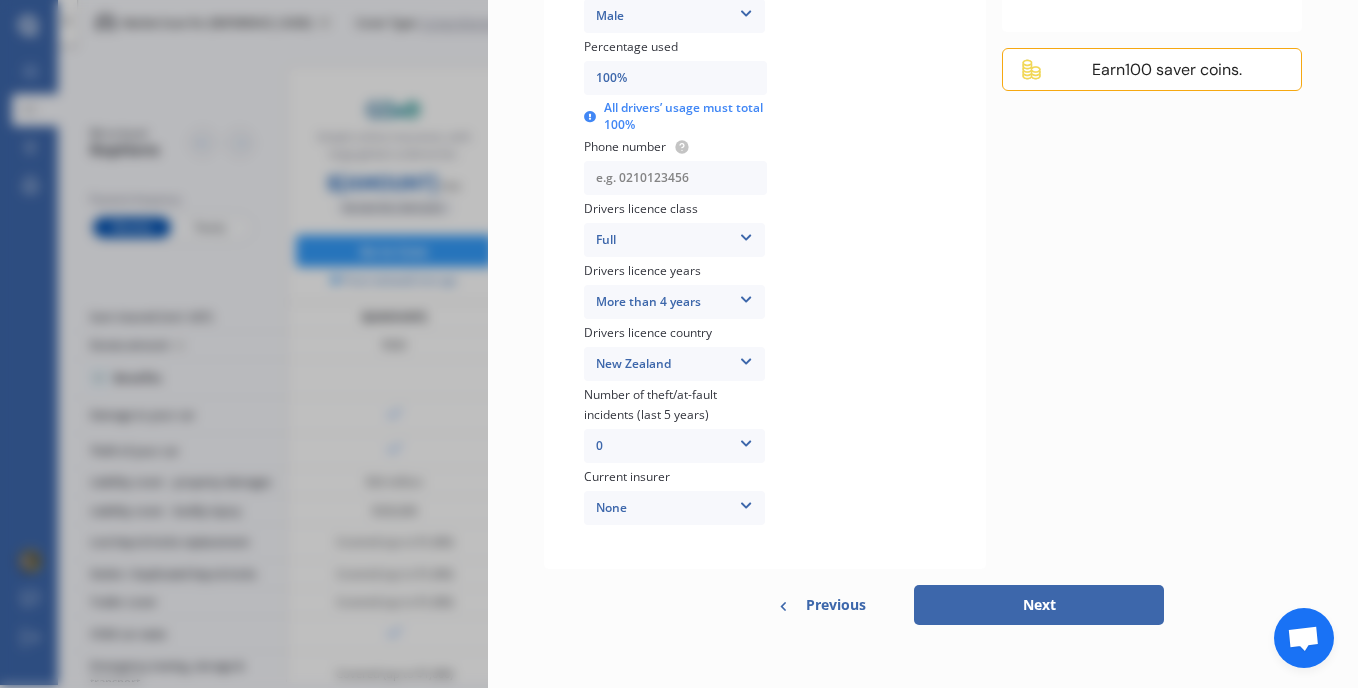 type on "[PHONE]" 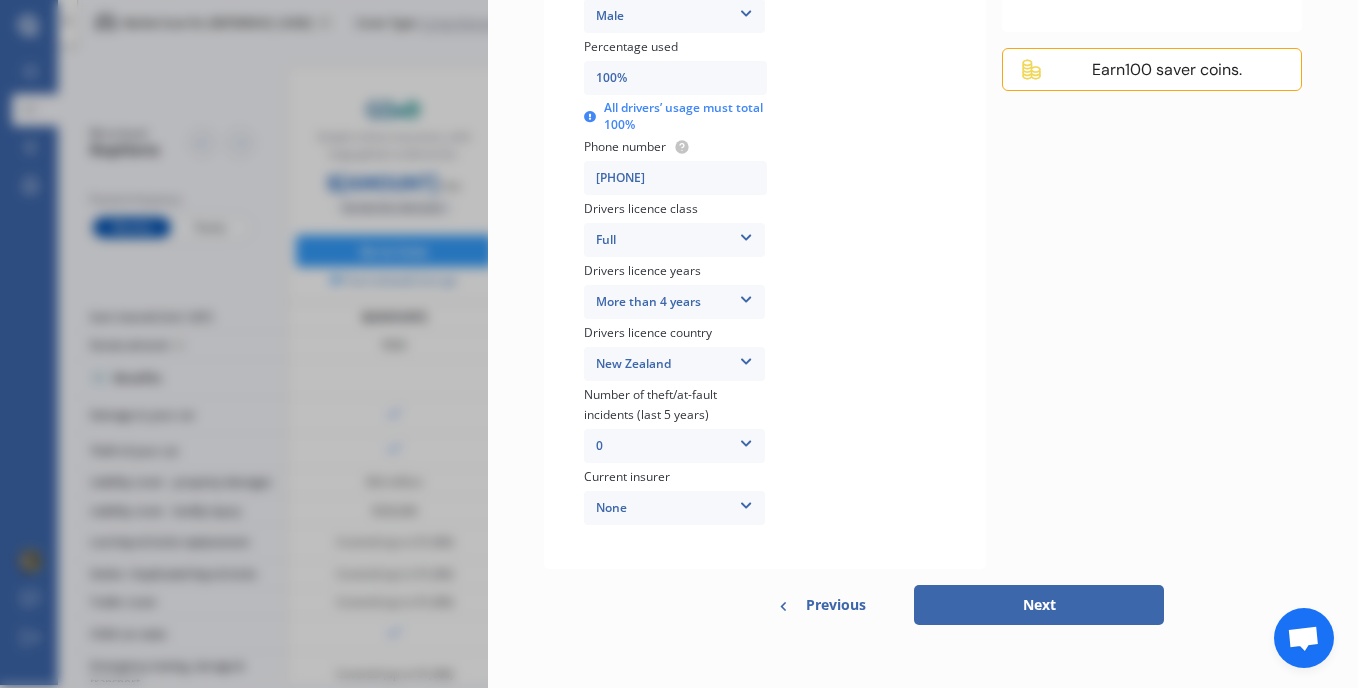 click at bounding box center (746, 296) 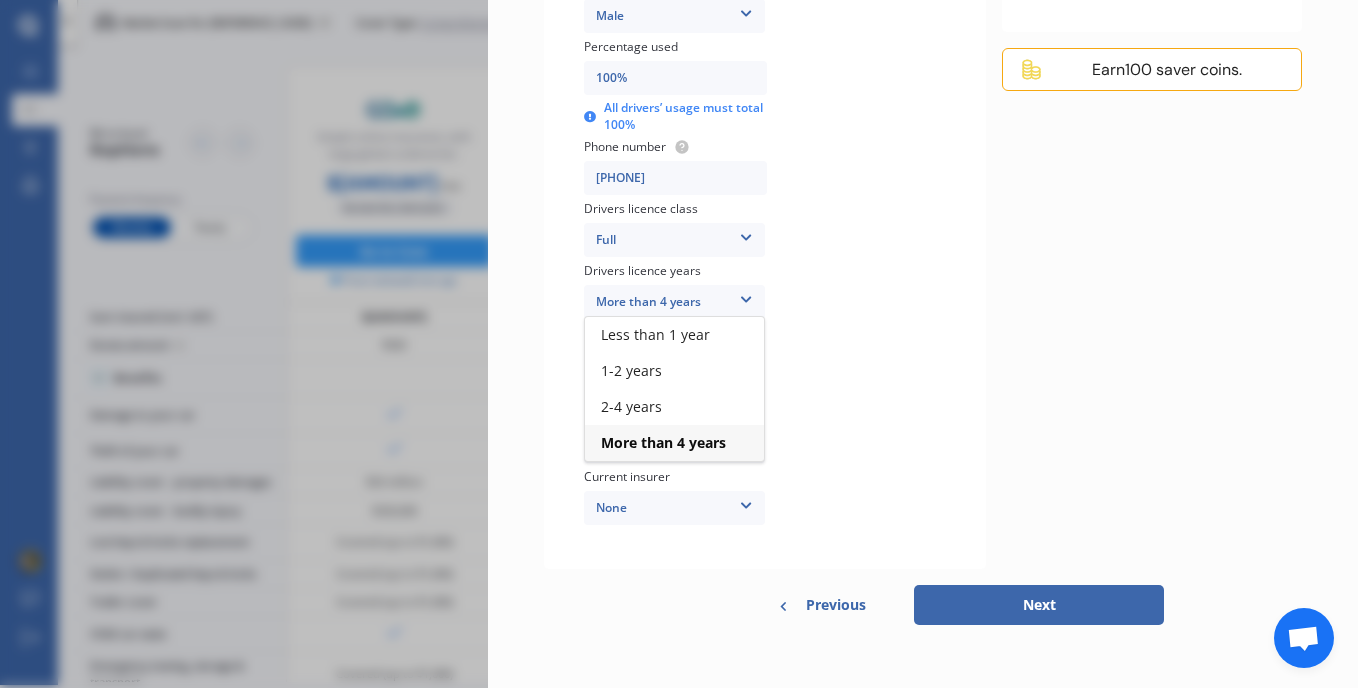 click at bounding box center [746, 296] 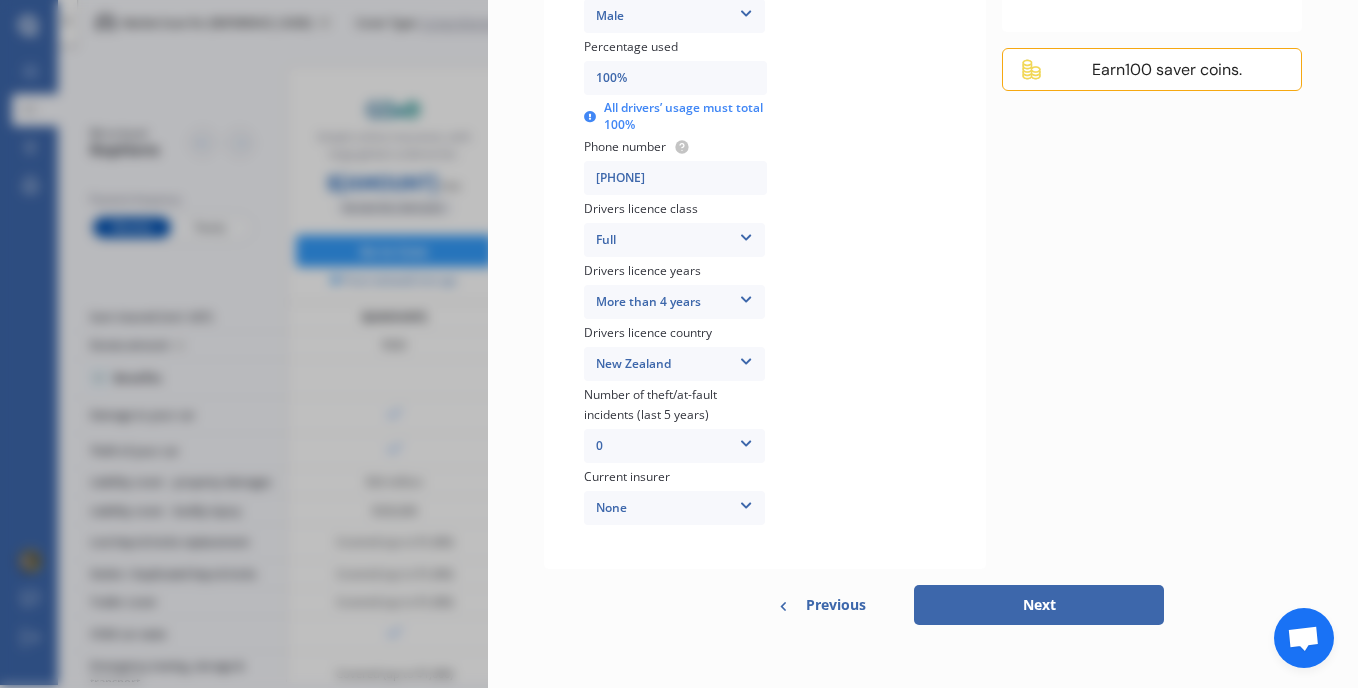 click on "Next" at bounding box center (1039, 605) 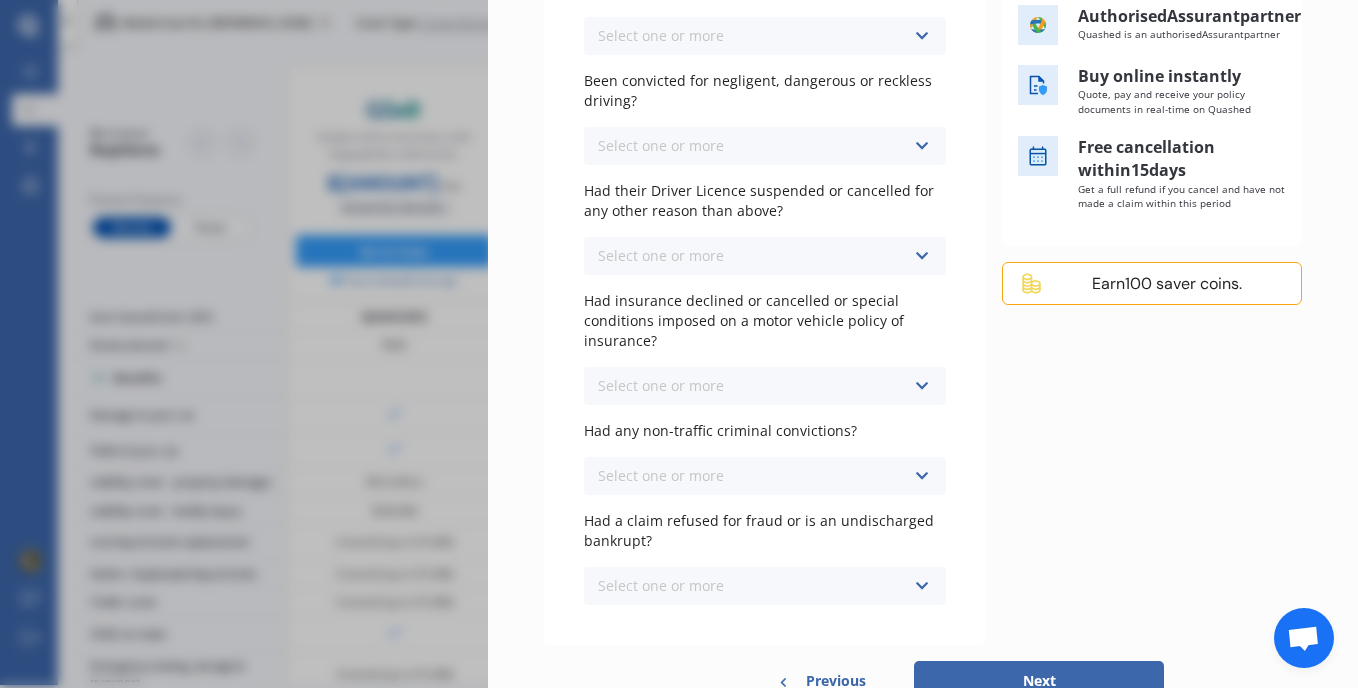 scroll, scrollTop: 0, scrollLeft: 0, axis: both 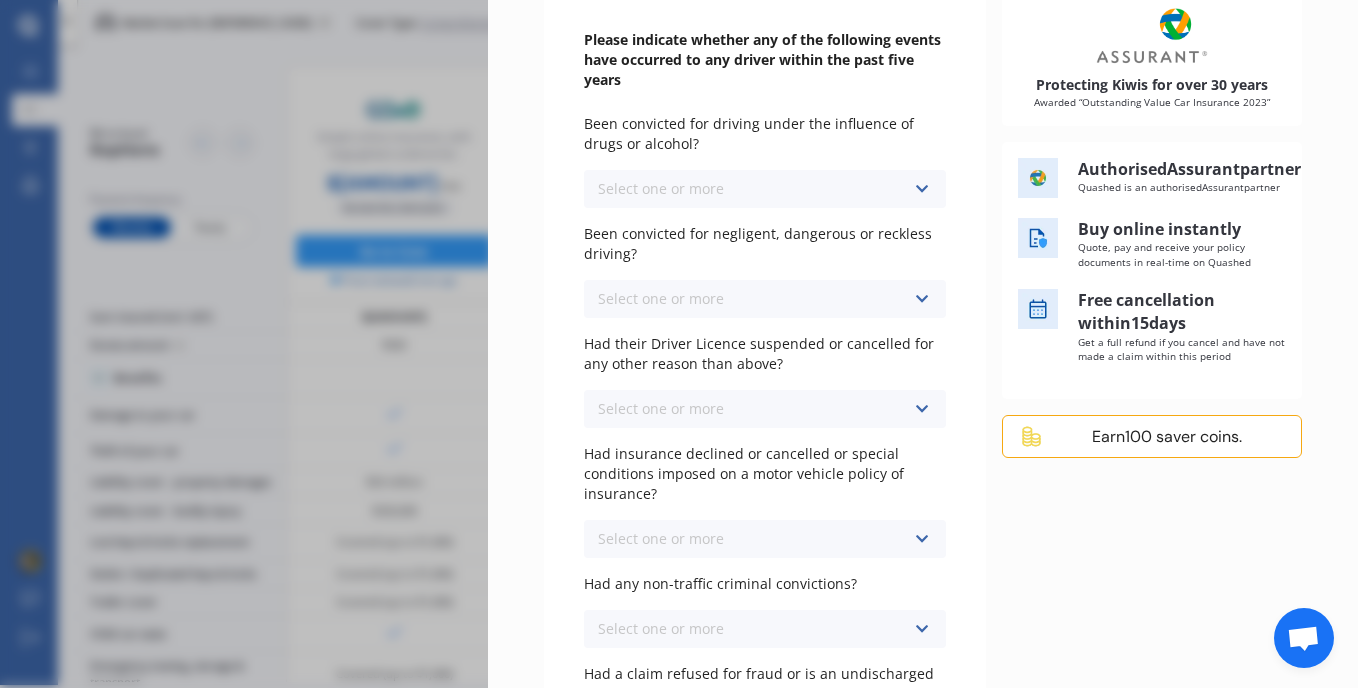 click at bounding box center [921, 189] 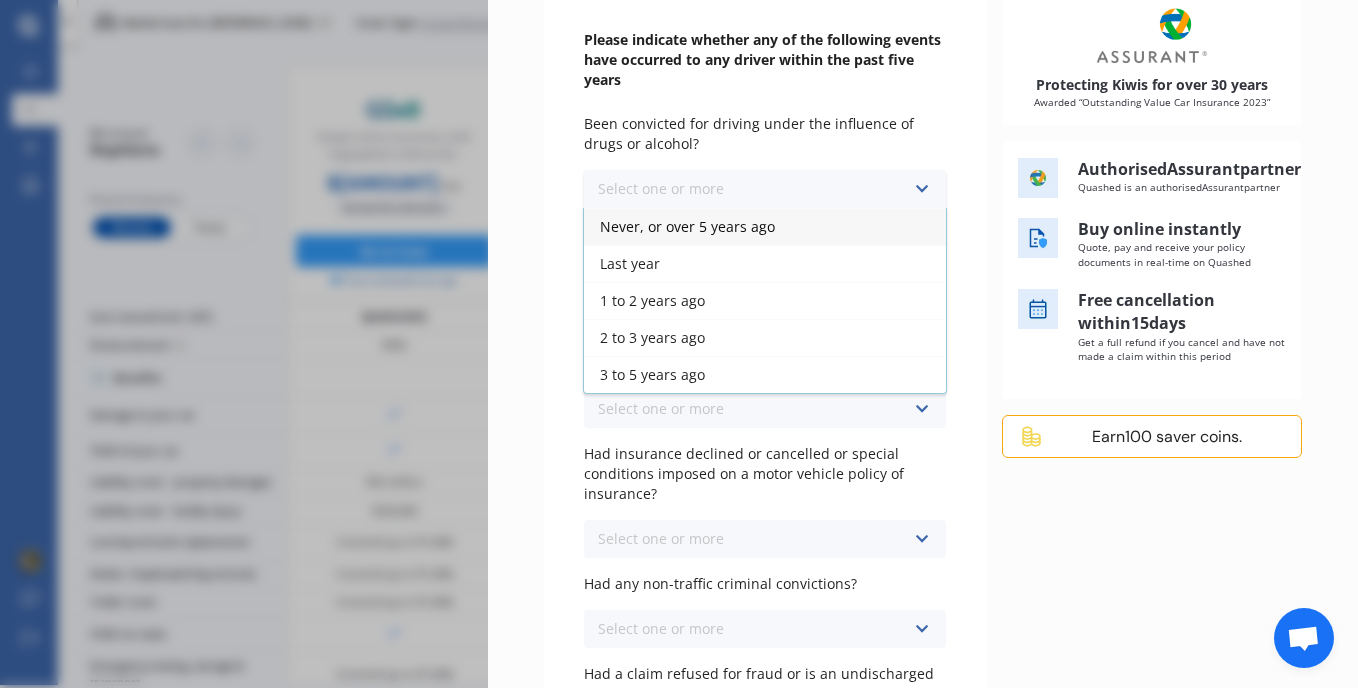 click on "Never, or over 5 years ago" at bounding box center (765, 226) 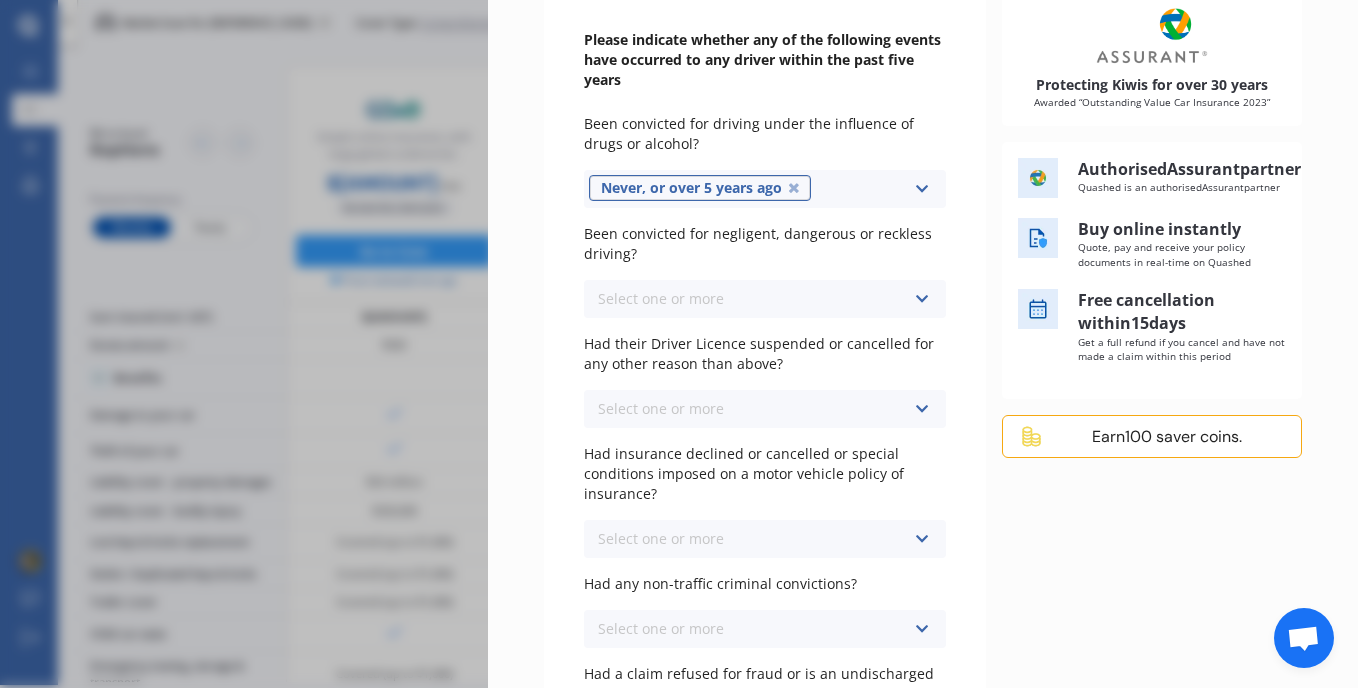 click on "Select one or more Never, or over 5 years ago Last year 1 to 2 years ago 2 to 3 years ago 3 to 5 years ago" at bounding box center (765, 299) 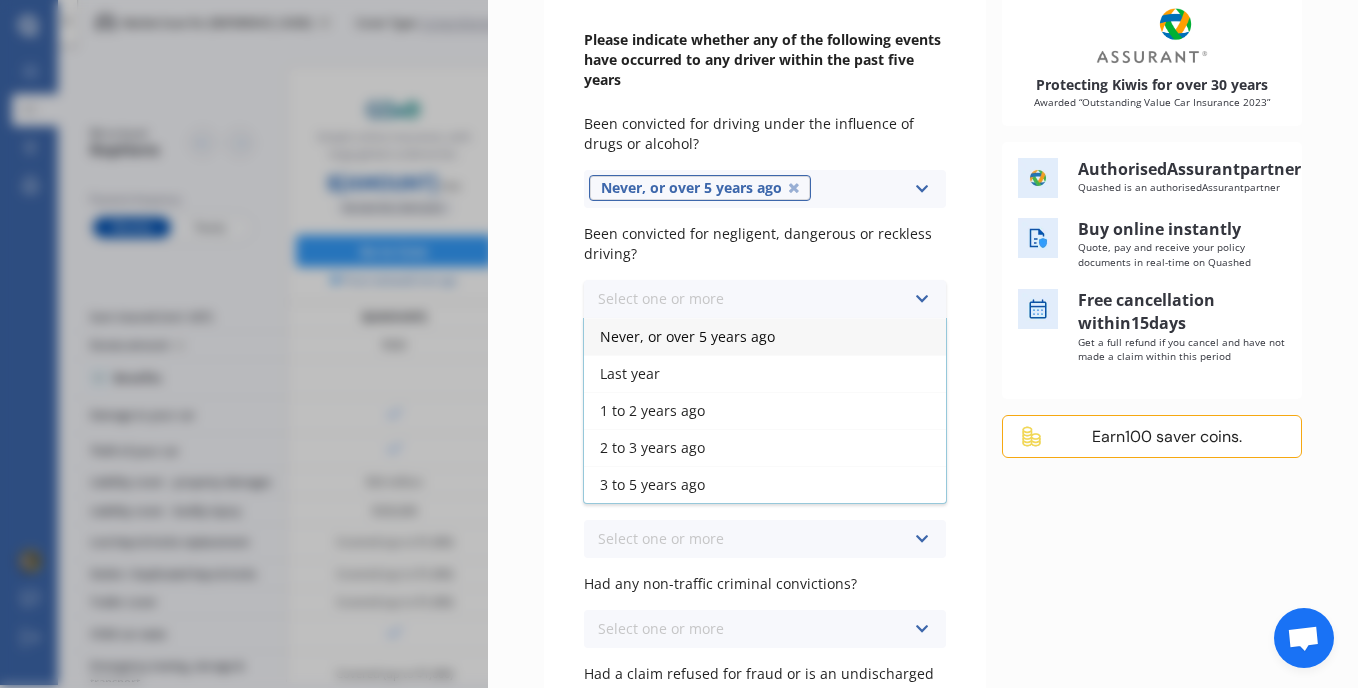 click on "Never, or over 5 years ago" at bounding box center (765, 336) 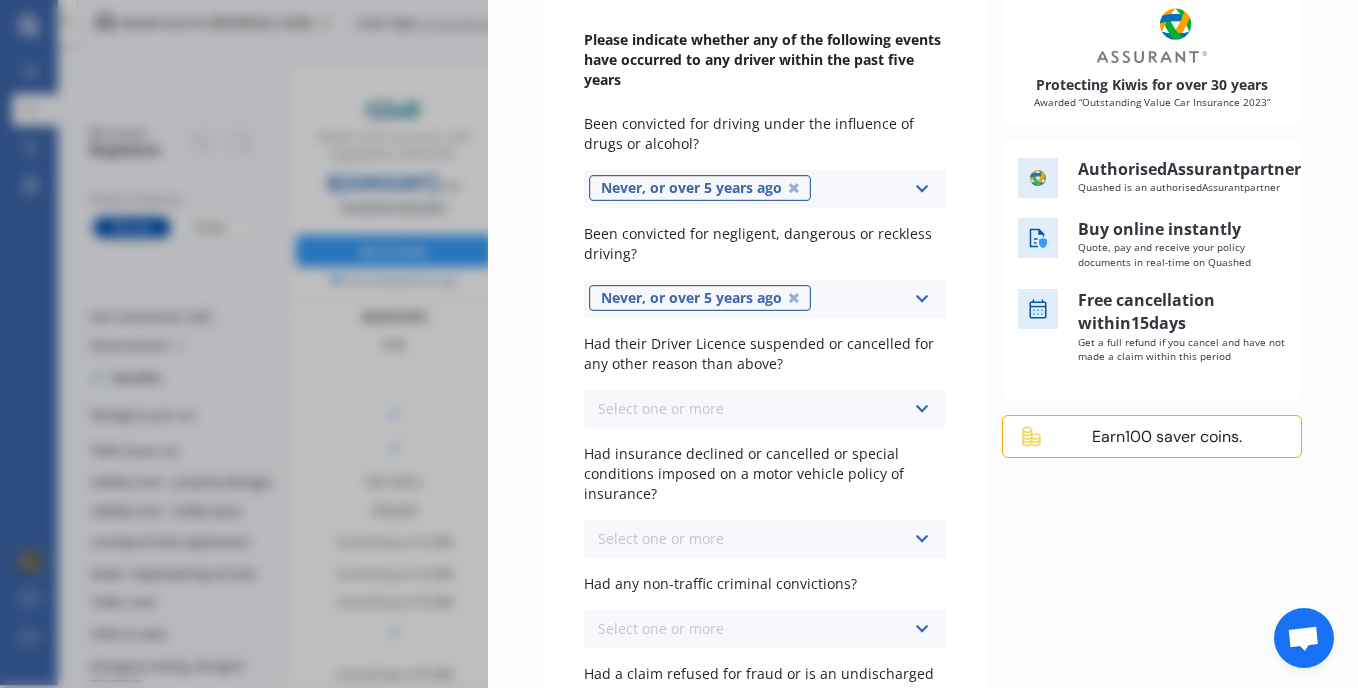 click on "Select one or more Never, or over 5 years ago Last year 1 to 2 years ago 2 to 3 years ago 3 to 5 years ago" at bounding box center (765, 409) 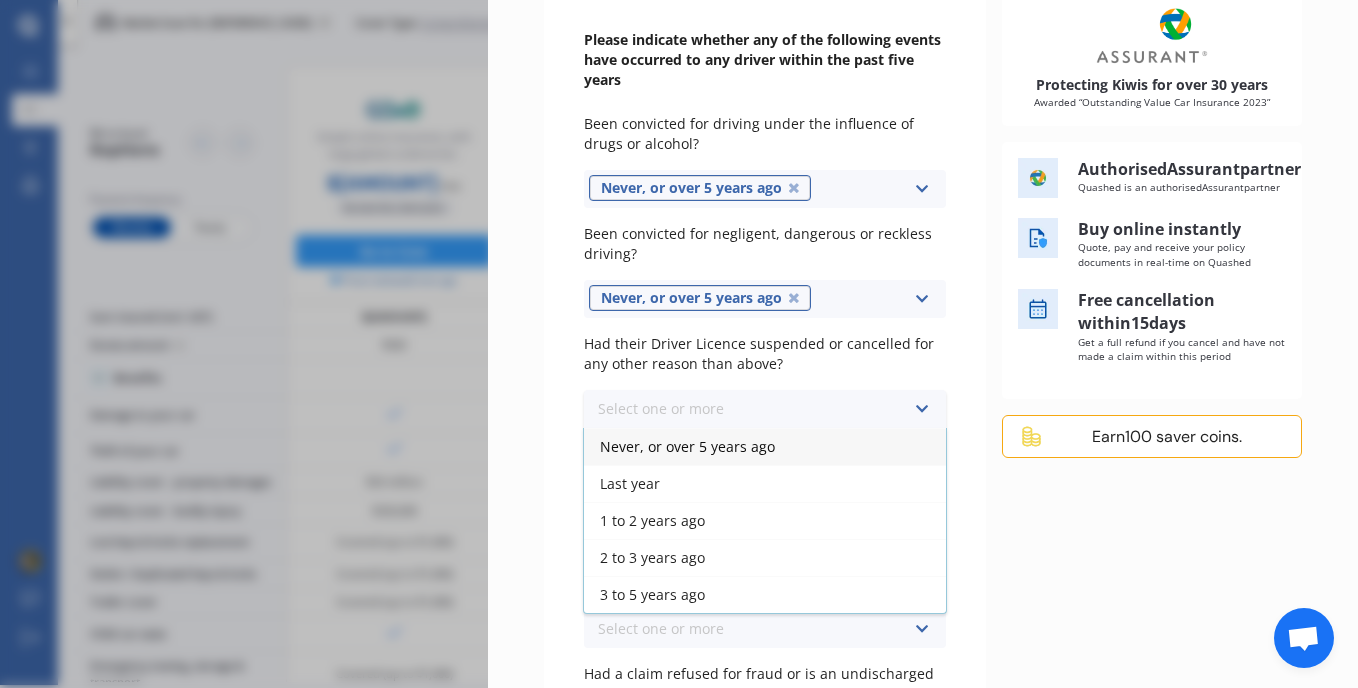 click on "Never, or over 5 years ago" at bounding box center (765, 446) 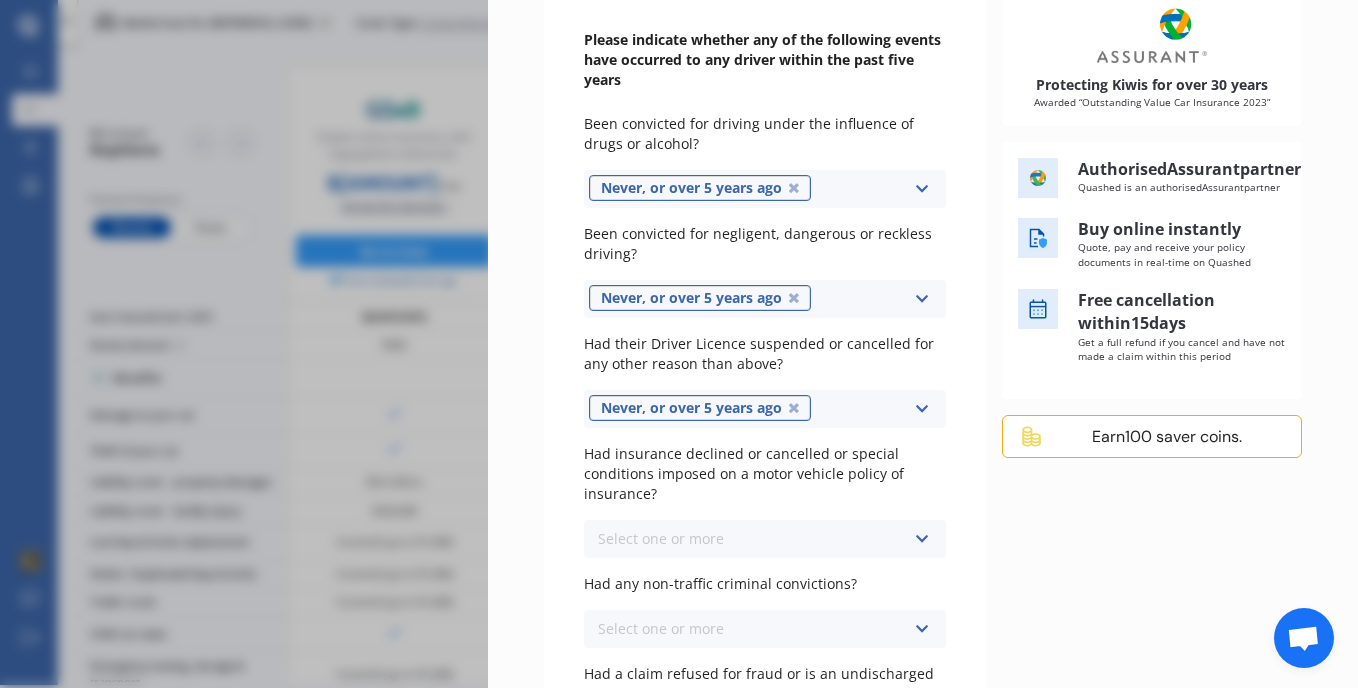 click on "Select one or more Never, or over 5 years ago Last year 1 to 2 years ago 2 to 3 years ago 3 to 5 years ago" at bounding box center [765, 539] 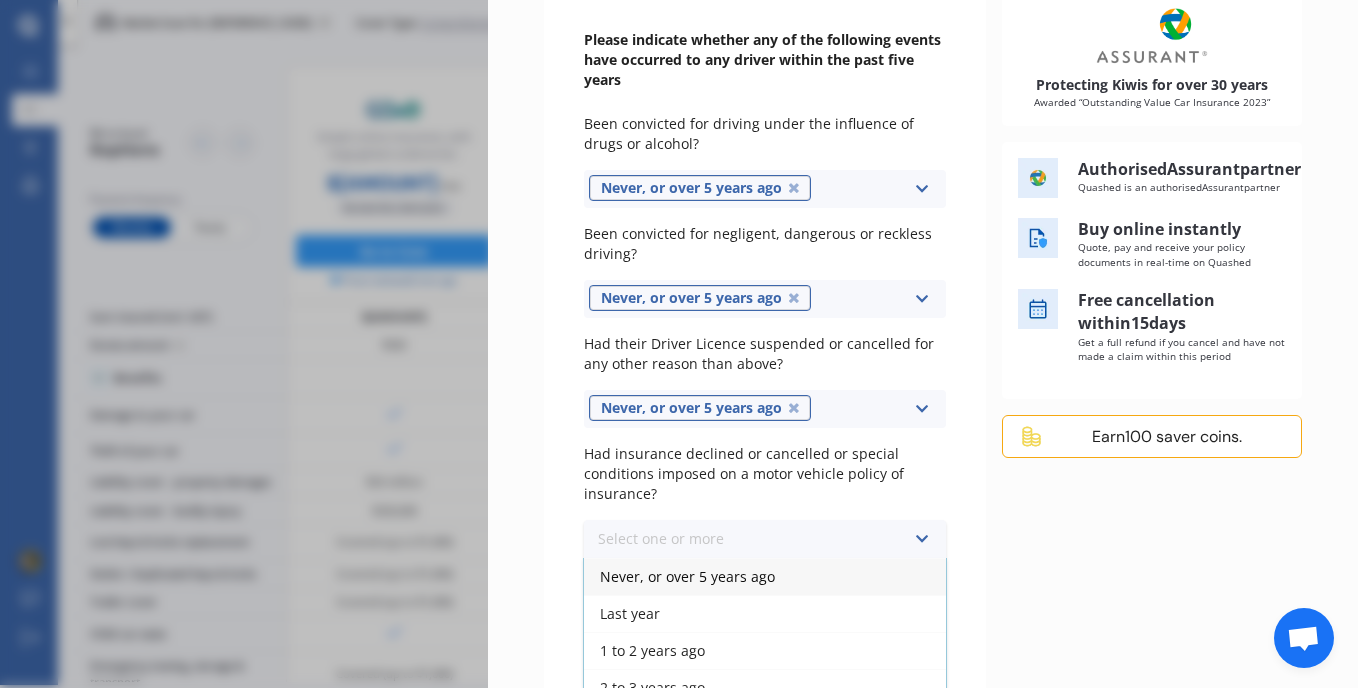 click on "Never, or over 5 years ago" at bounding box center [765, 576] 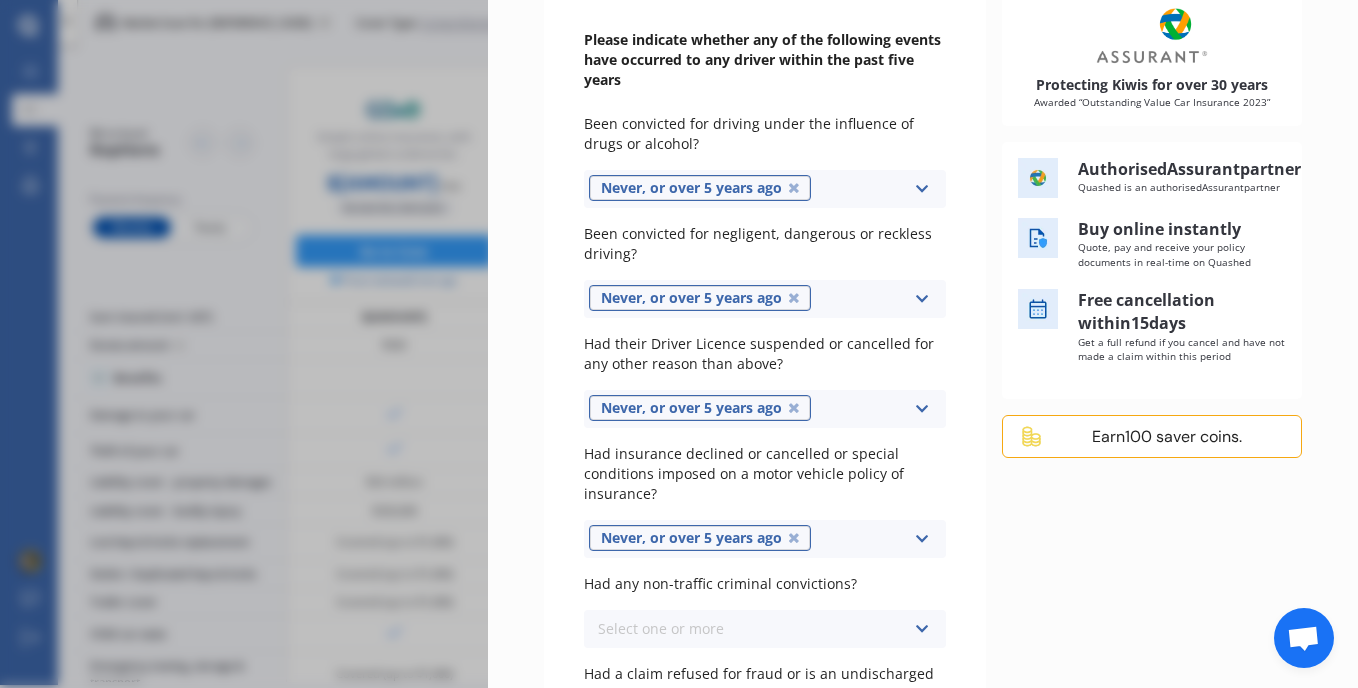click on "Select one or more Never, or over 5 years ago Last year 1 to 2 years ago 2 to 3 years ago 3 to 5 years ago" at bounding box center [765, 629] 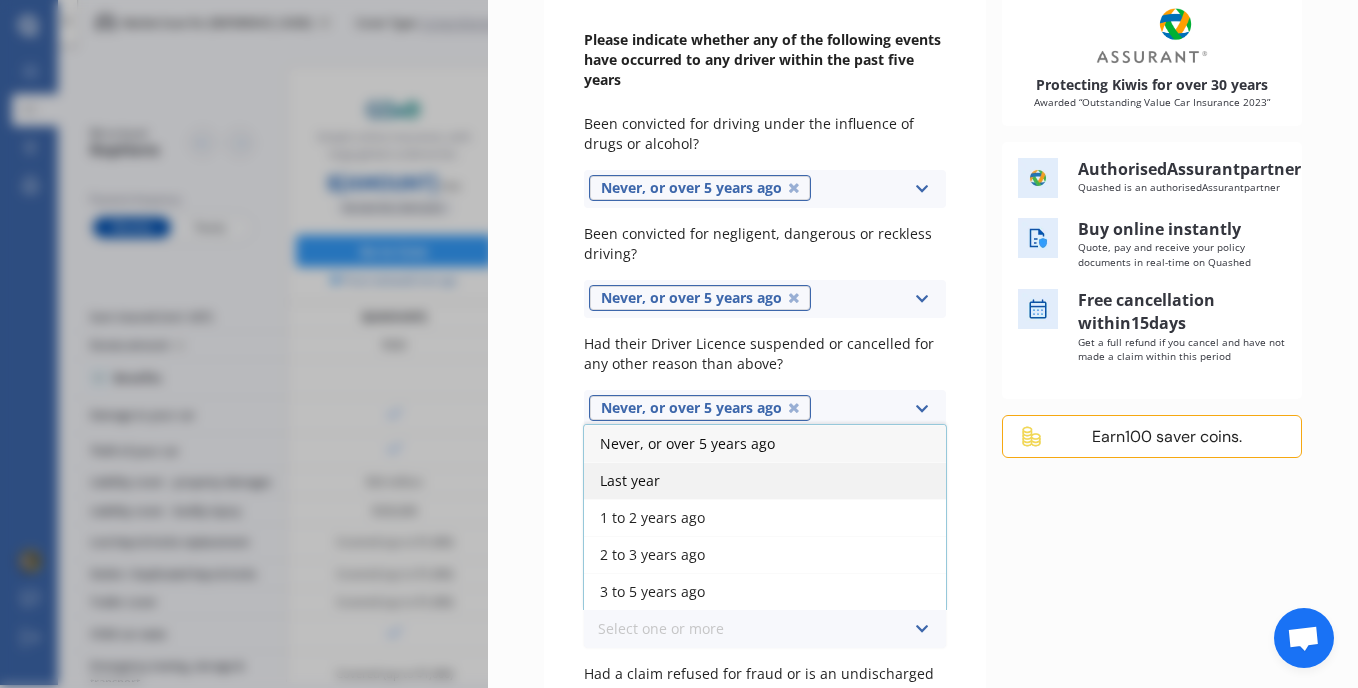 click on "Last year" at bounding box center (765, 480) 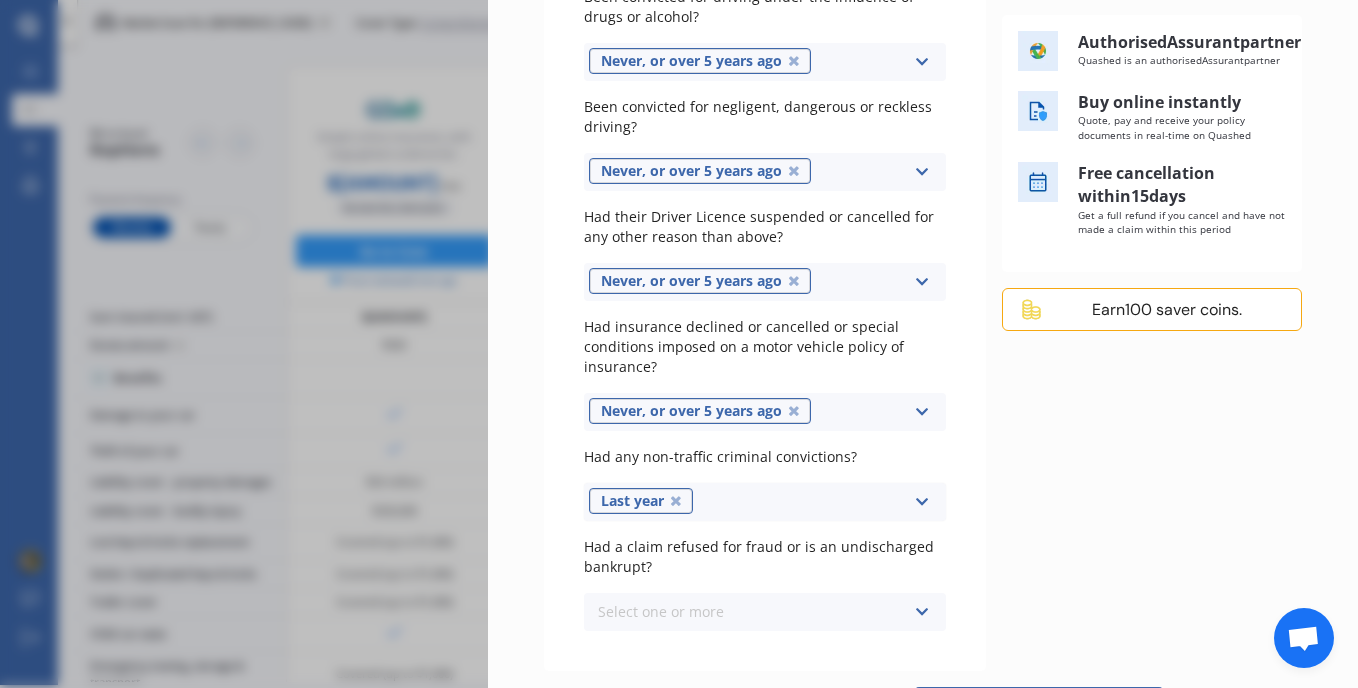 scroll, scrollTop: 421, scrollLeft: 0, axis: vertical 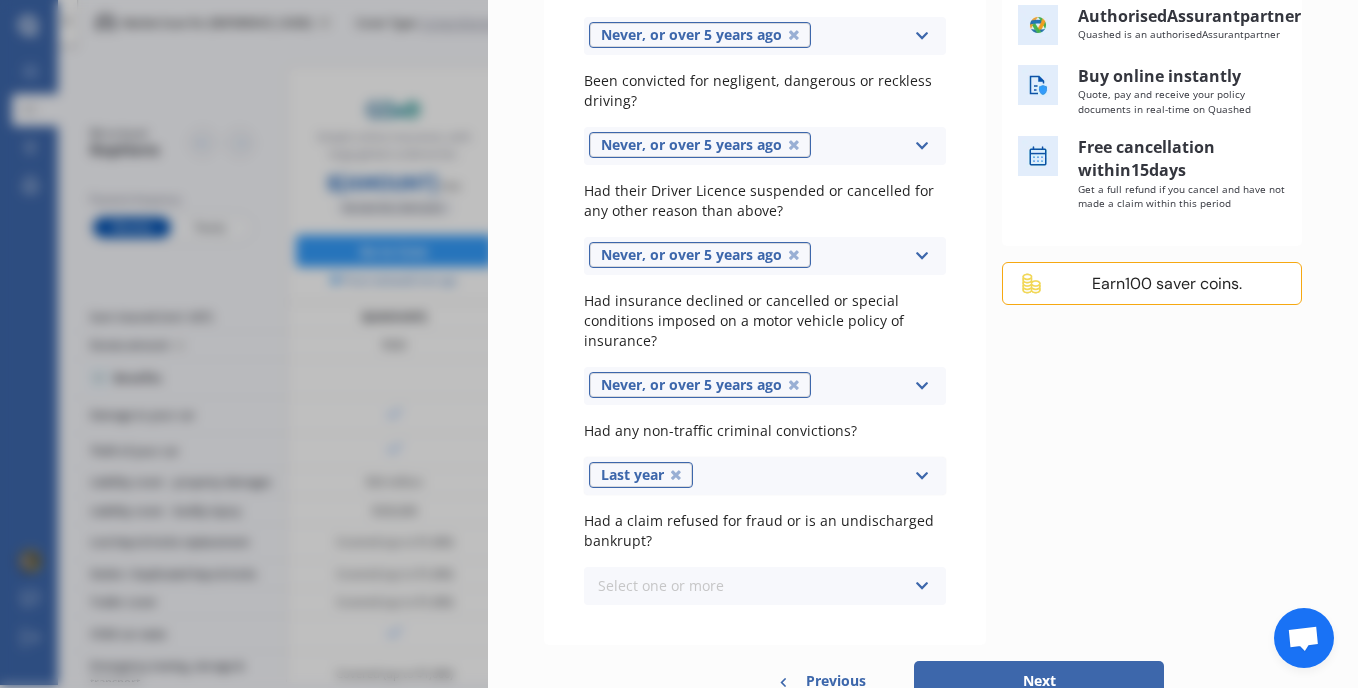 click on "Select one or more Never, or over 5 years ago Last year 1 to 2 years ago 2 to 3 years ago 3 to 5 years ago" at bounding box center [765, 586] 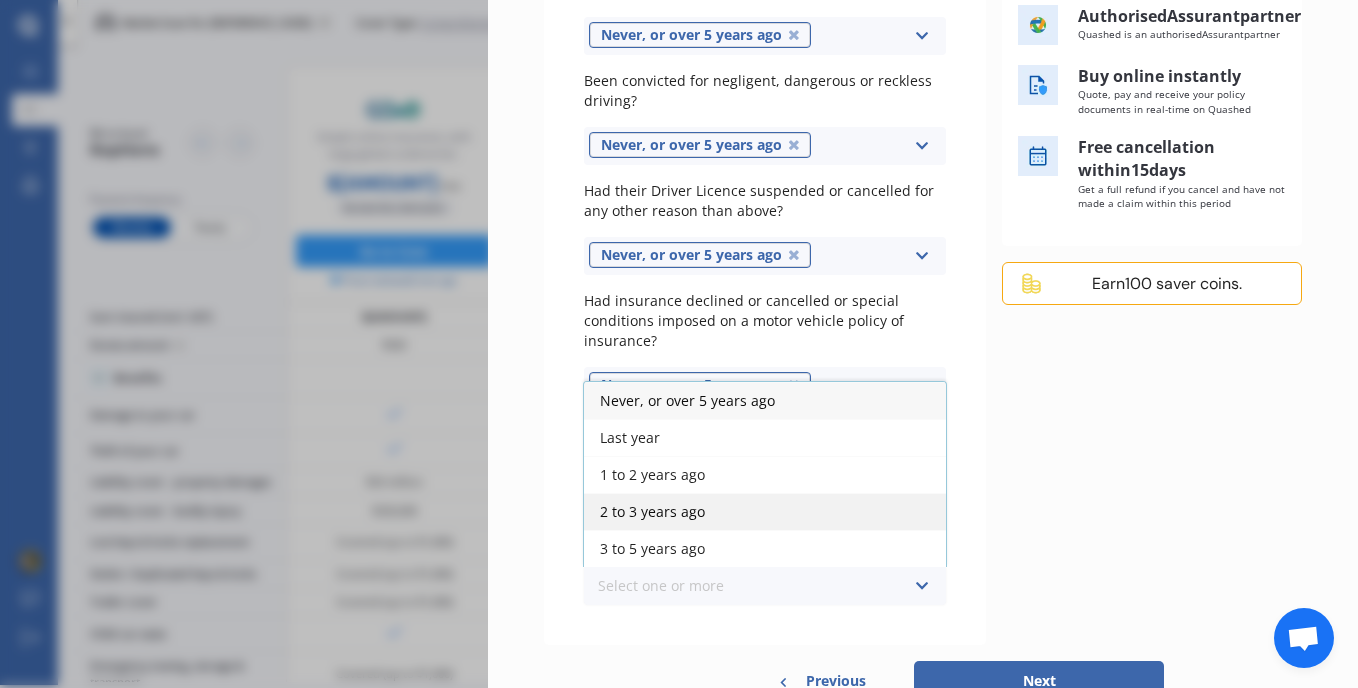 click on "2 to 3 years ago" at bounding box center [765, 511] 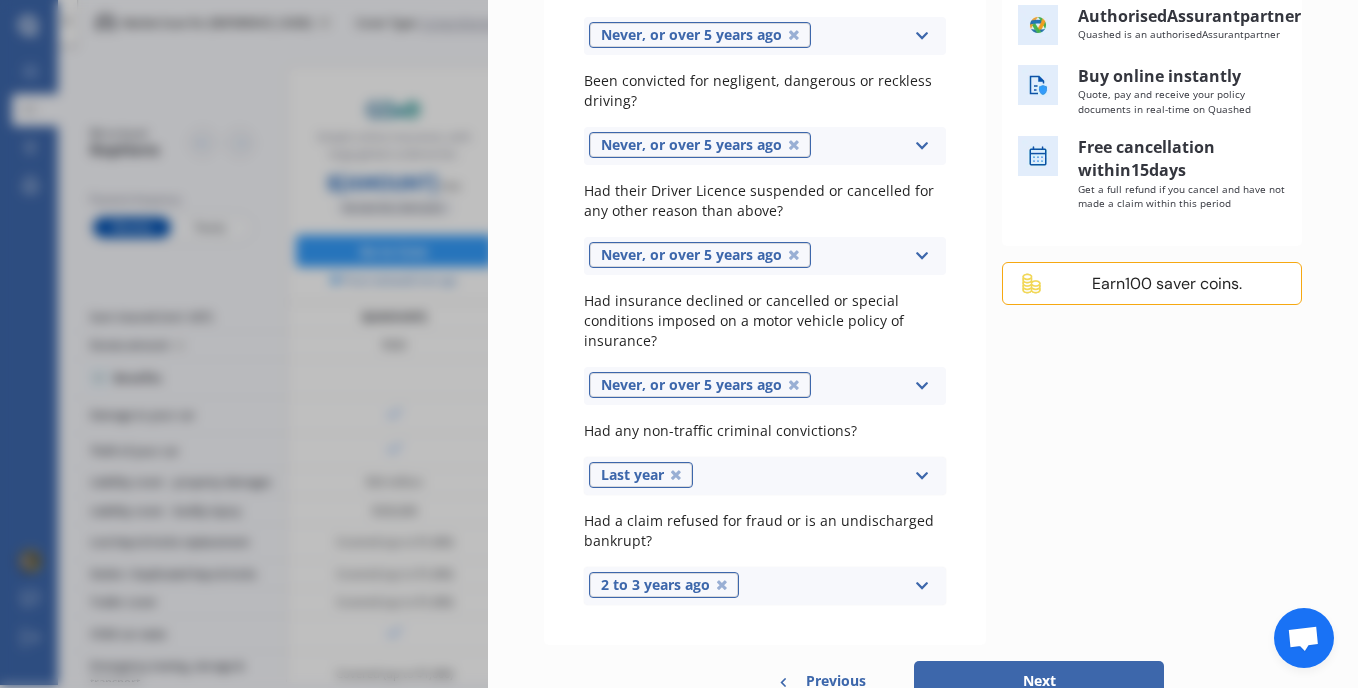 click on "Next" at bounding box center (1039, 681) 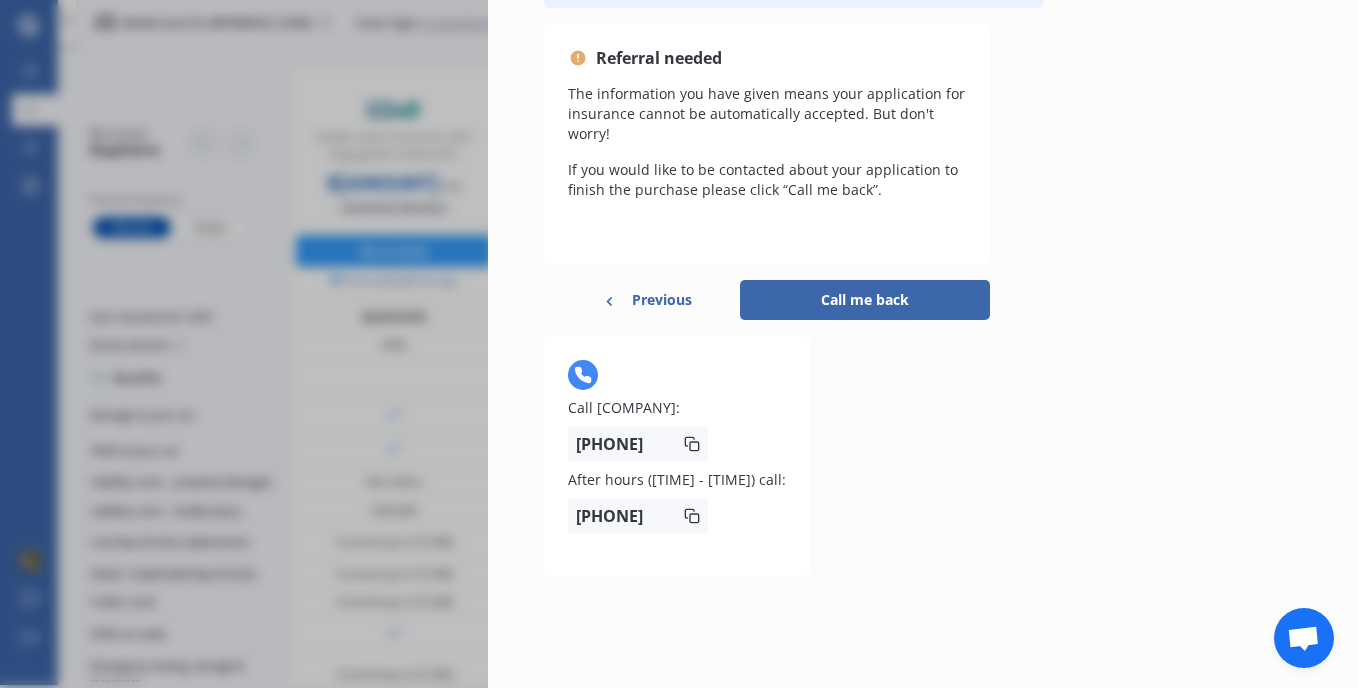 scroll, scrollTop: 0, scrollLeft: 0, axis: both 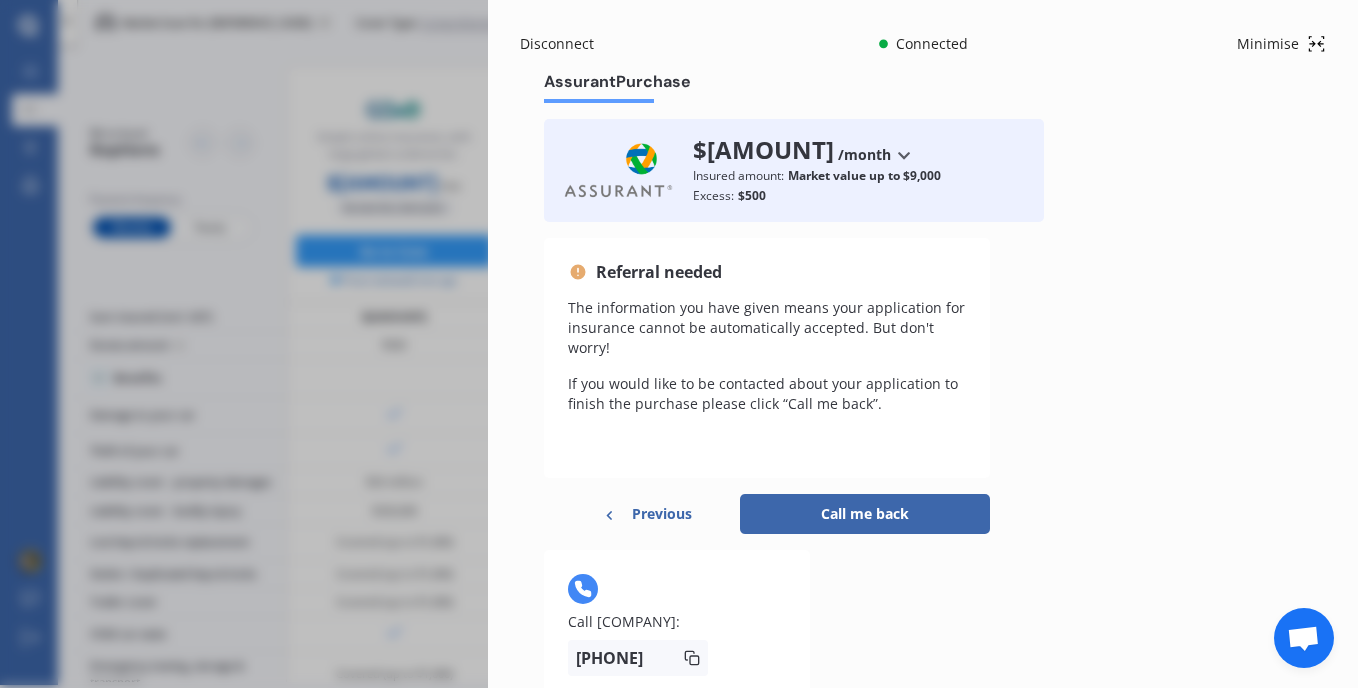 click on "Call me back" at bounding box center (865, 514) 